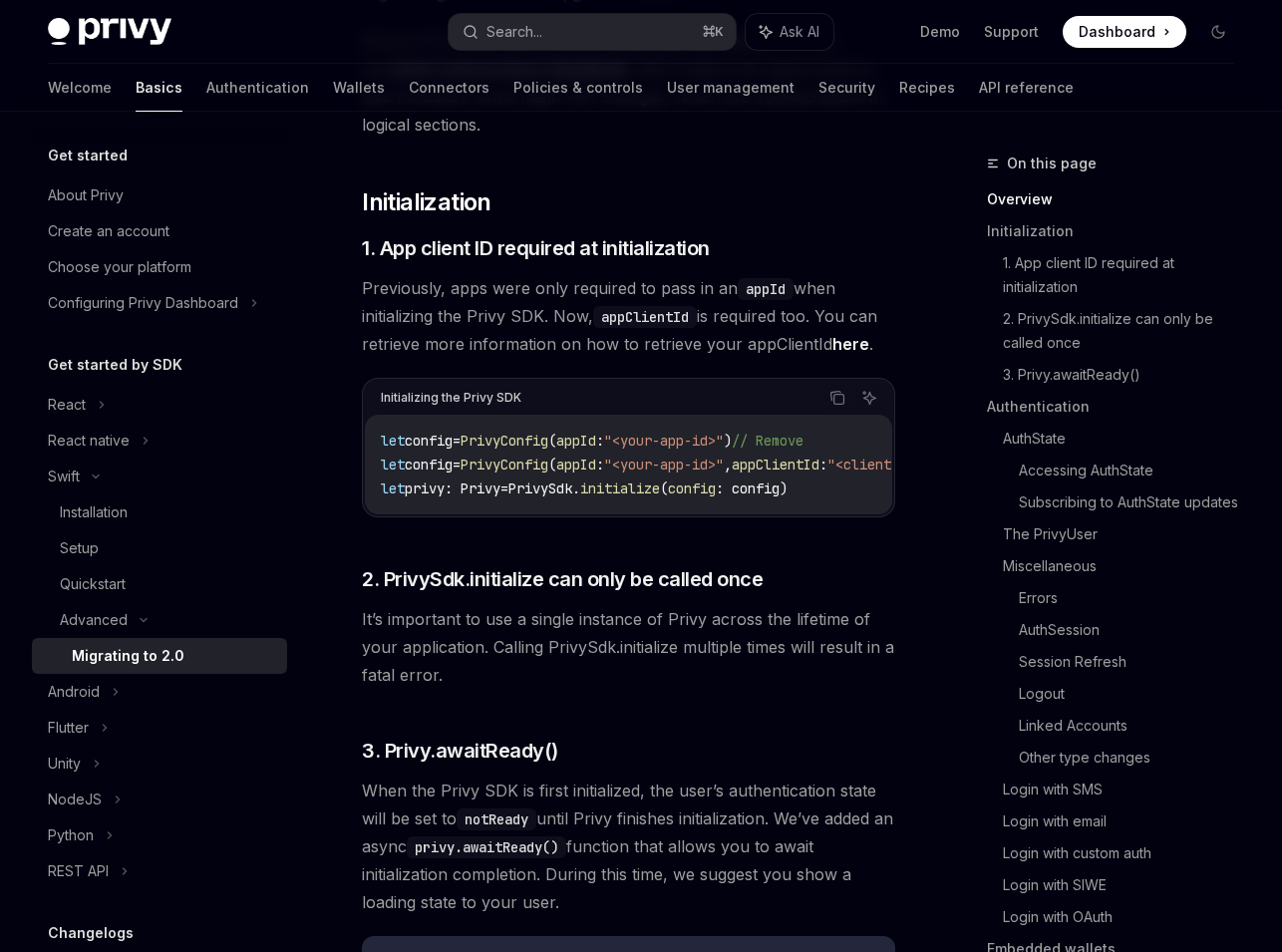 scroll, scrollTop: 352, scrollLeft: 0, axis: vertical 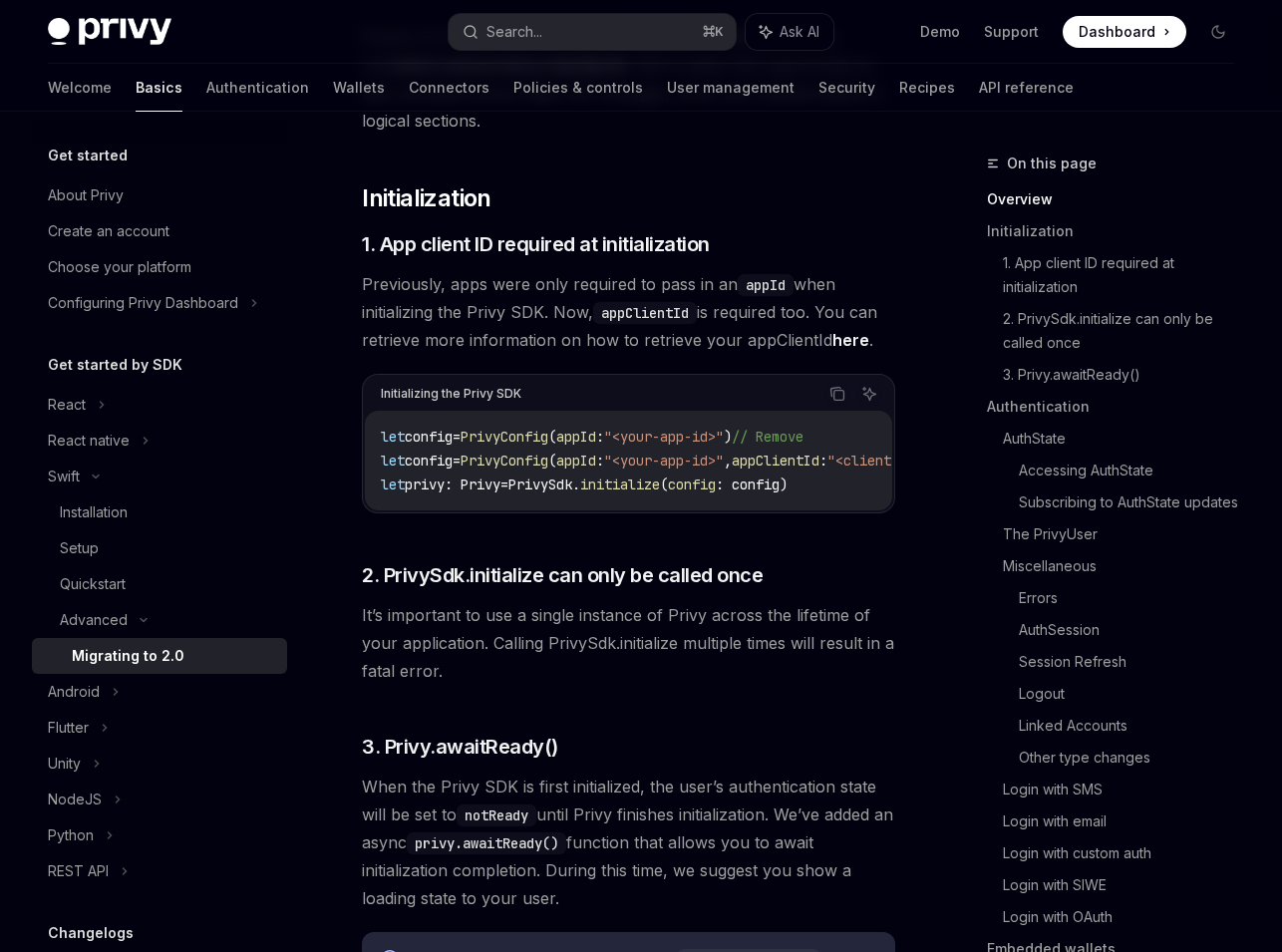 click on "PrivyConfig" at bounding box center [504, 461] 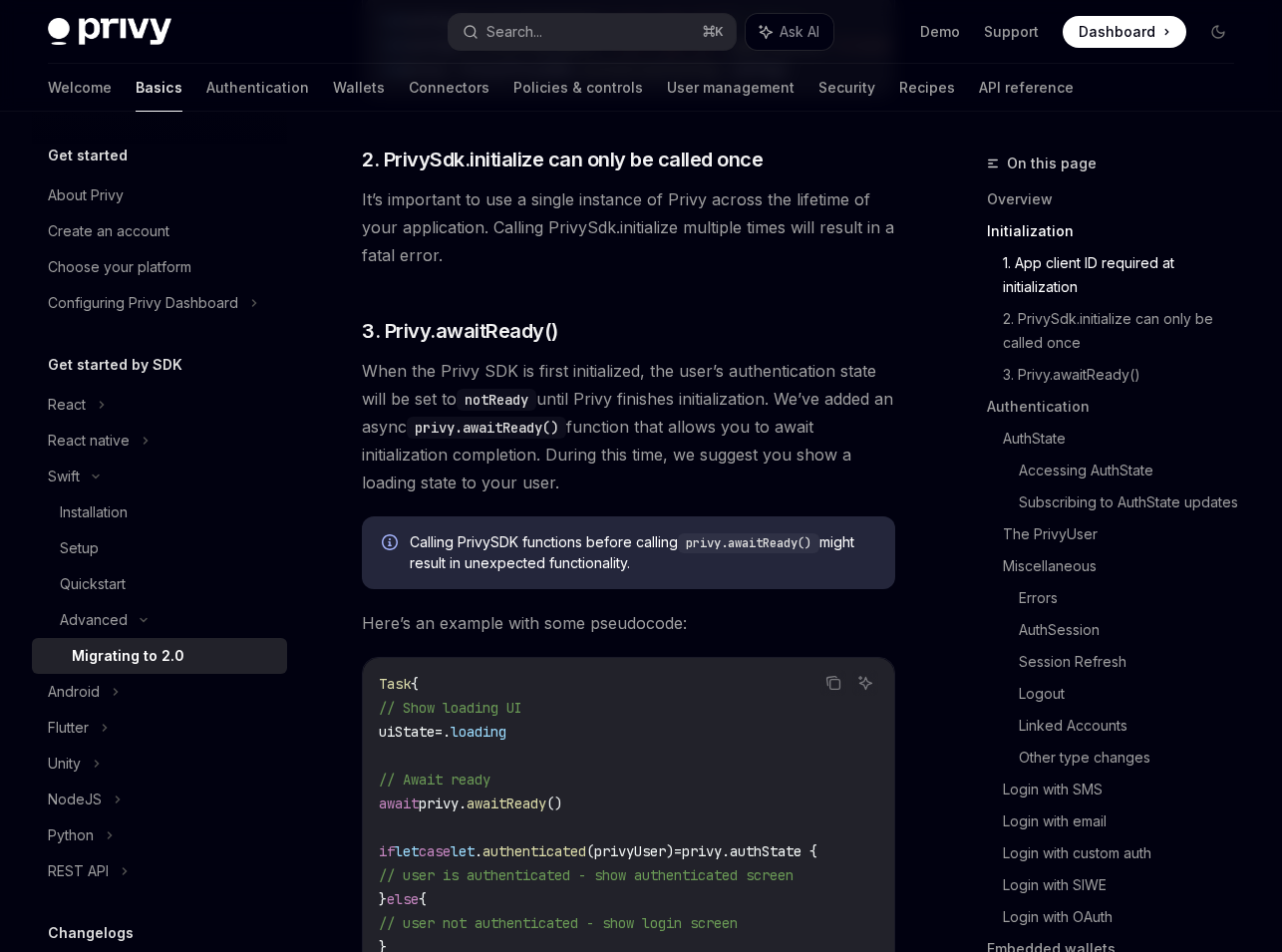 scroll, scrollTop: 770, scrollLeft: 0, axis: vertical 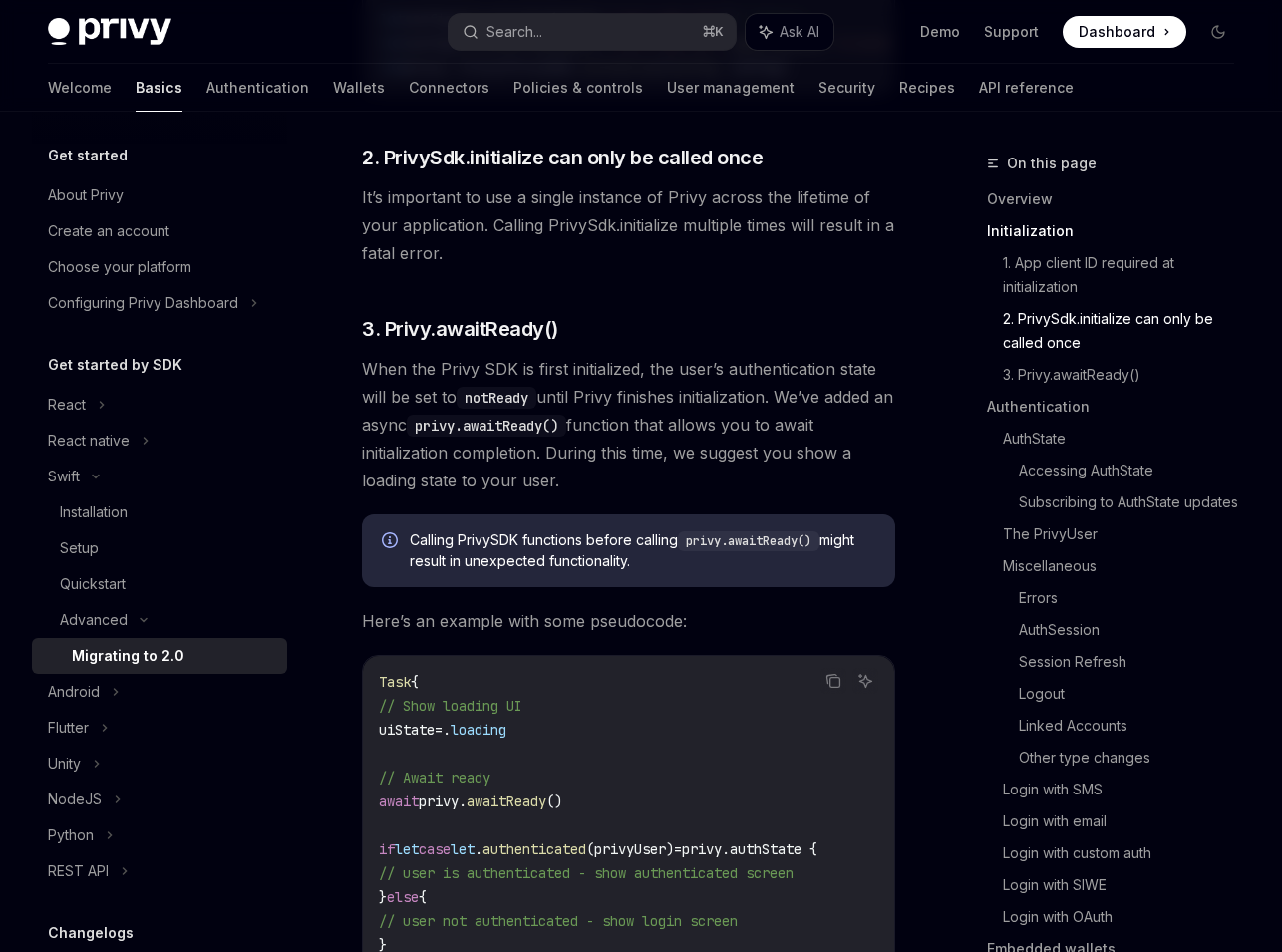 click on "When the Privy SDK is first initialized, the user’s authentication state will be set to  notReady  until Privy finishes initialization. We’ve added an async  privy.awaitReady()  function that allows you to await initialization completion. During this time, we suggest you show a loading state to your user." at bounding box center [628, 425] 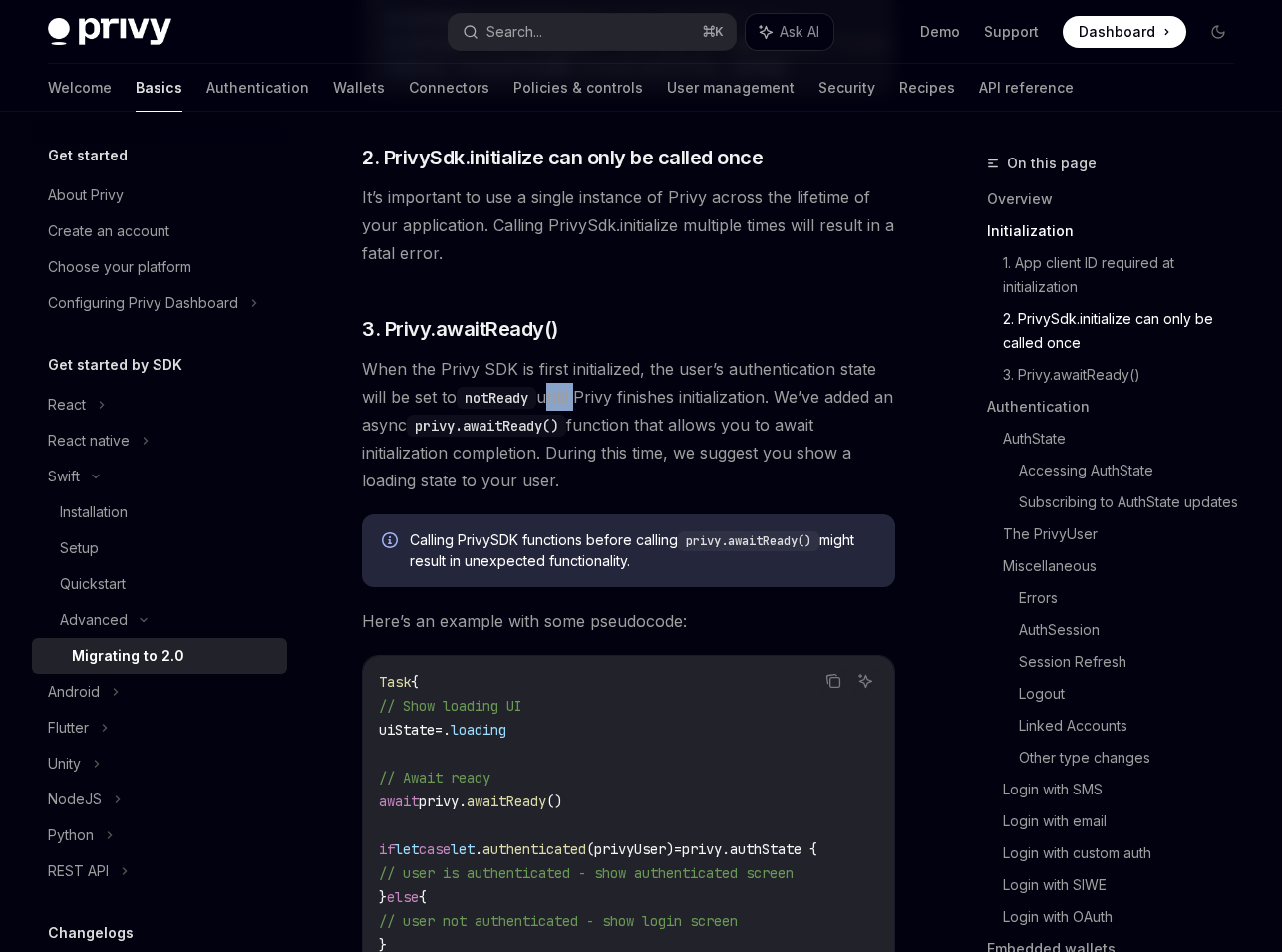 click on "When the Privy SDK is first initialized, the user’s authentication state will be set to  notReady  until Privy finishes initialization. We’ve added an async  privy.awaitReady()  function that allows you to await initialization completion. During this time, we suggest you show a loading state to your user." at bounding box center [628, 425] 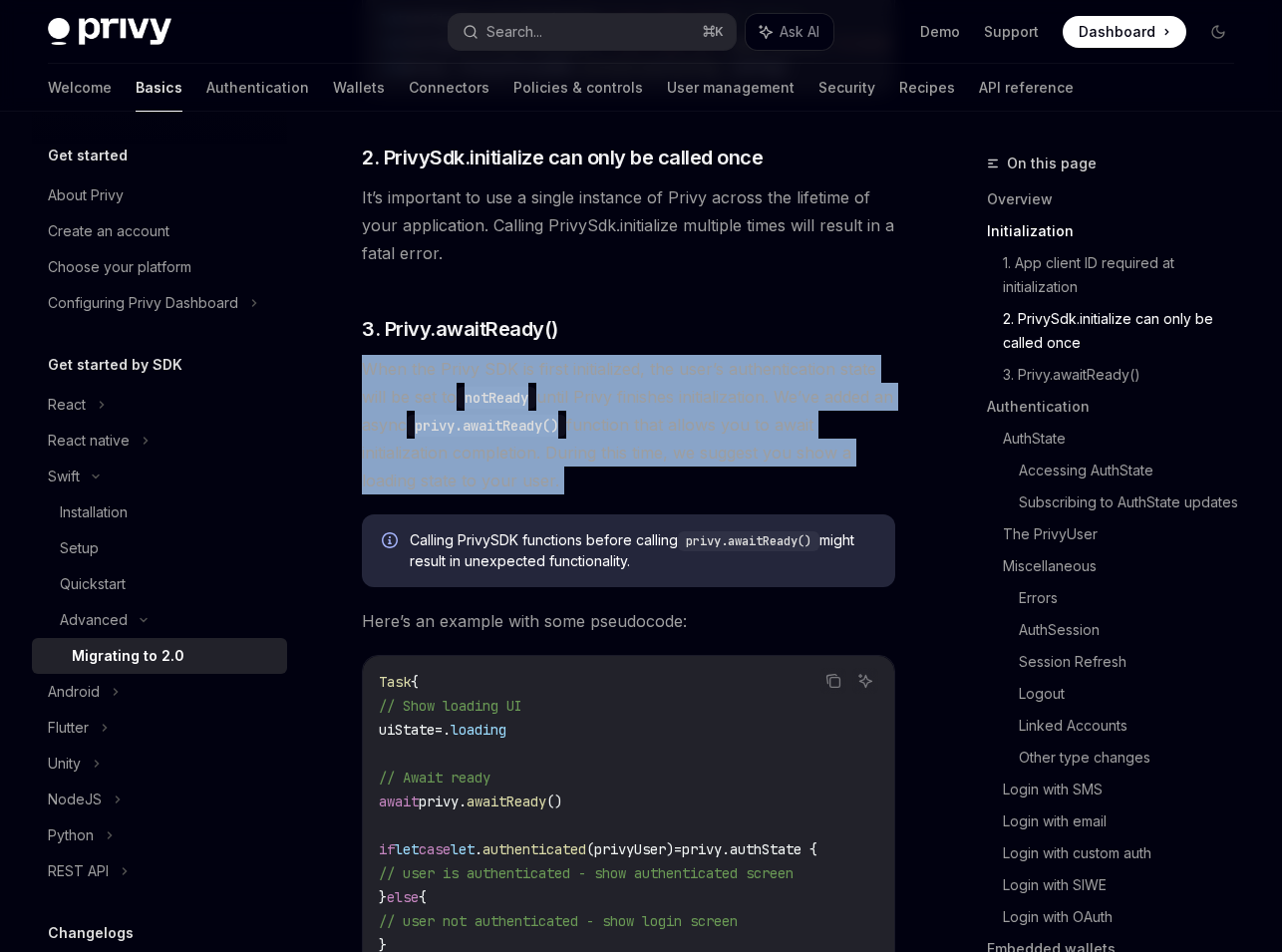 click on "When the Privy SDK is first initialized, the user’s authentication state will be set to  notReady  until Privy finishes initialization. We’ve added an async  privy.awaitReady()  function that allows you to await initialization completion. During this time, we suggest you show a loading state to your user." at bounding box center (628, 425) 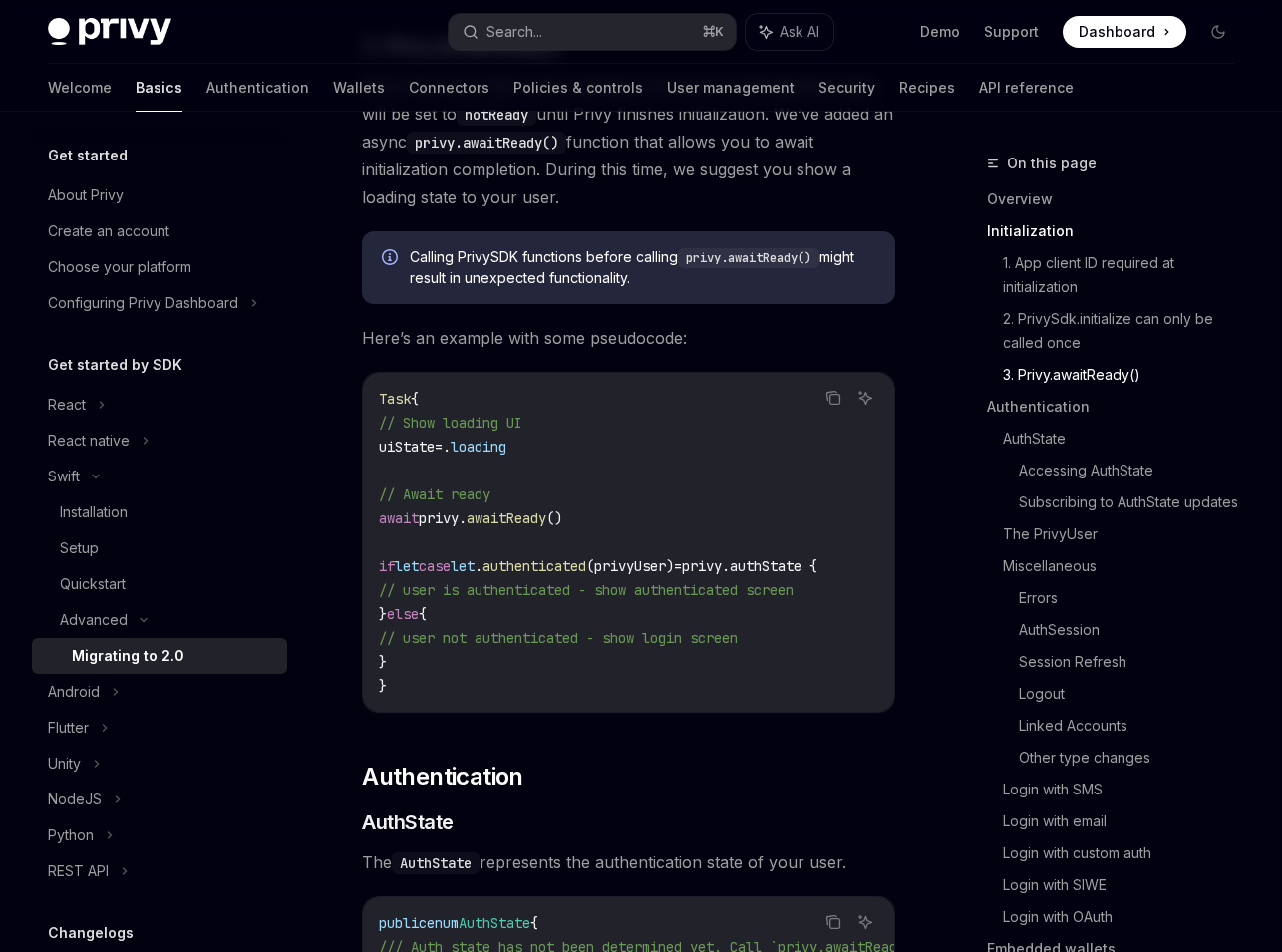 scroll, scrollTop: 1062, scrollLeft: 0, axis: vertical 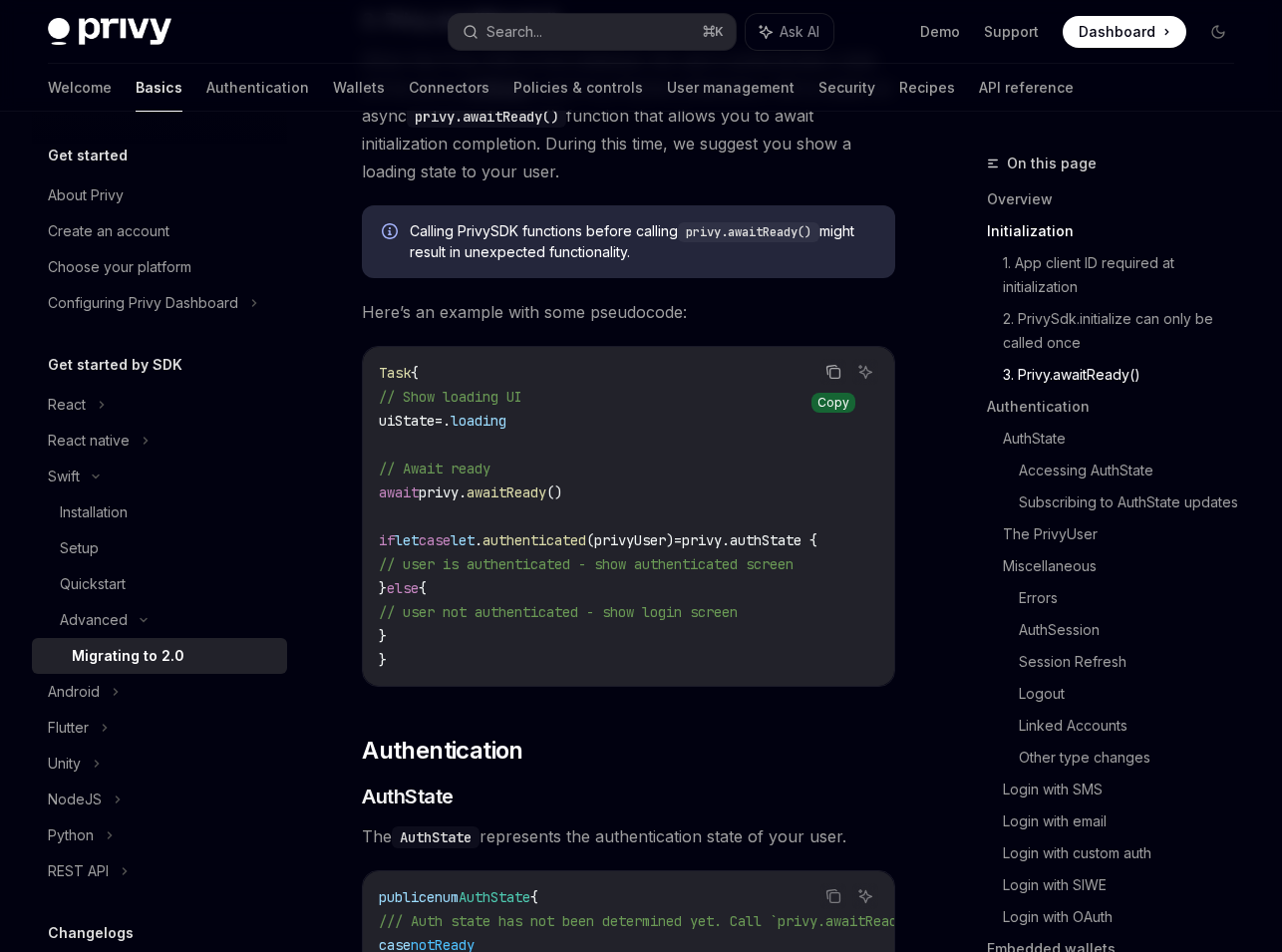 click 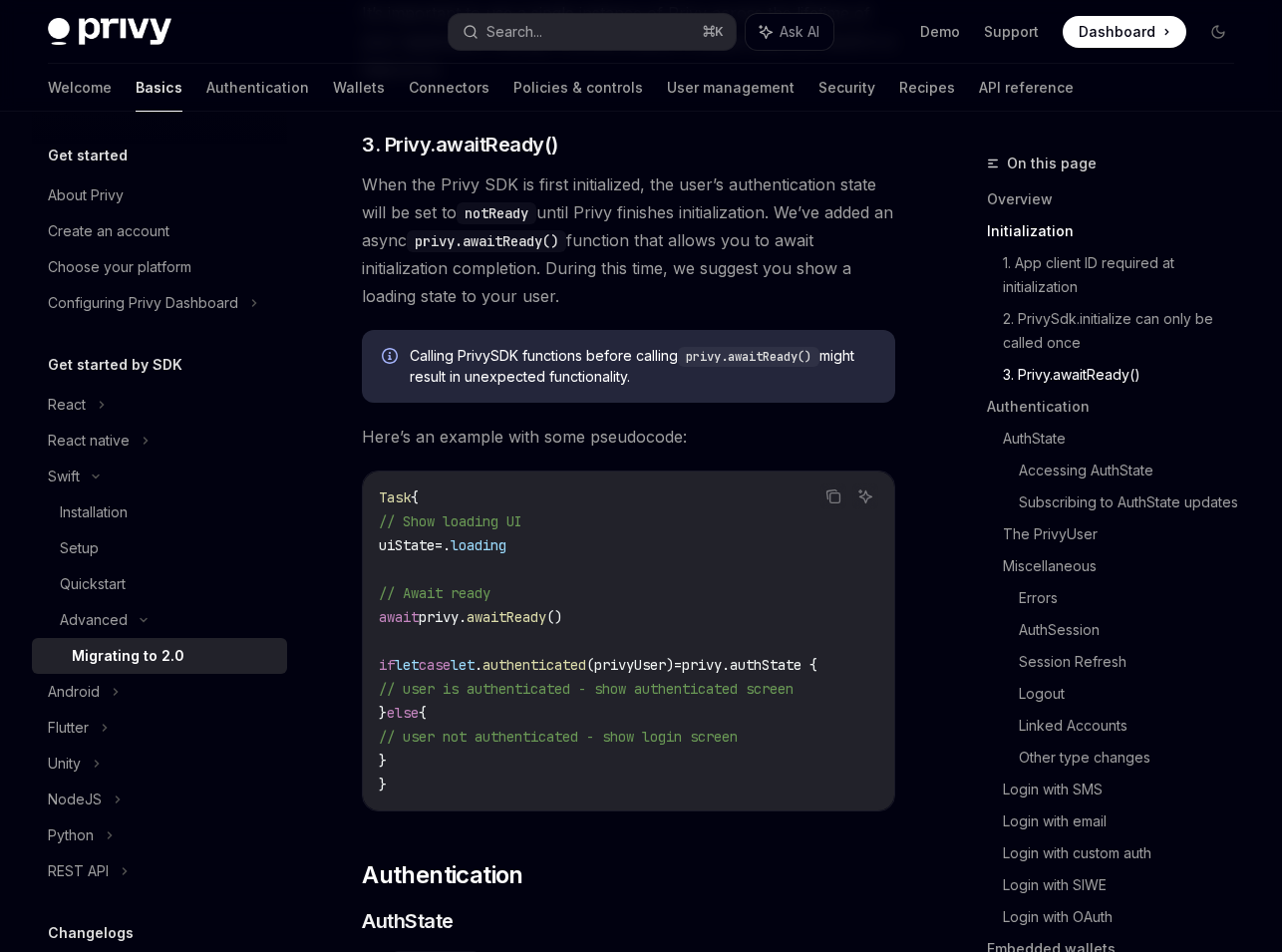 scroll, scrollTop: 946, scrollLeft: 0, axis: vertical 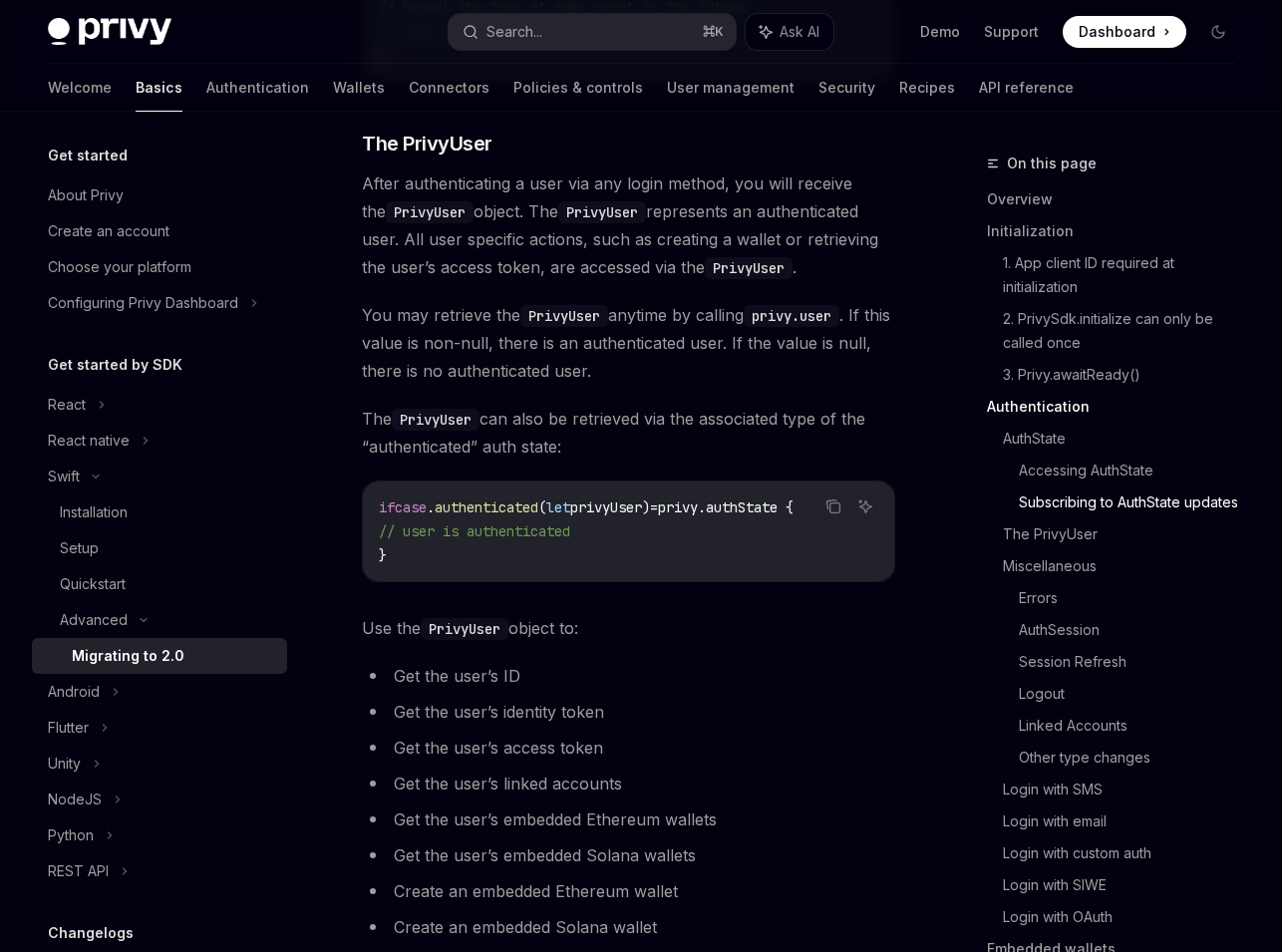 click on "You may retrieve the  PrivyUser  anytime by calling  privy.user . If this value is non-null, there is an authenticated user. If the value is null, there is no authenticated user." at bounding box center [628, 343] 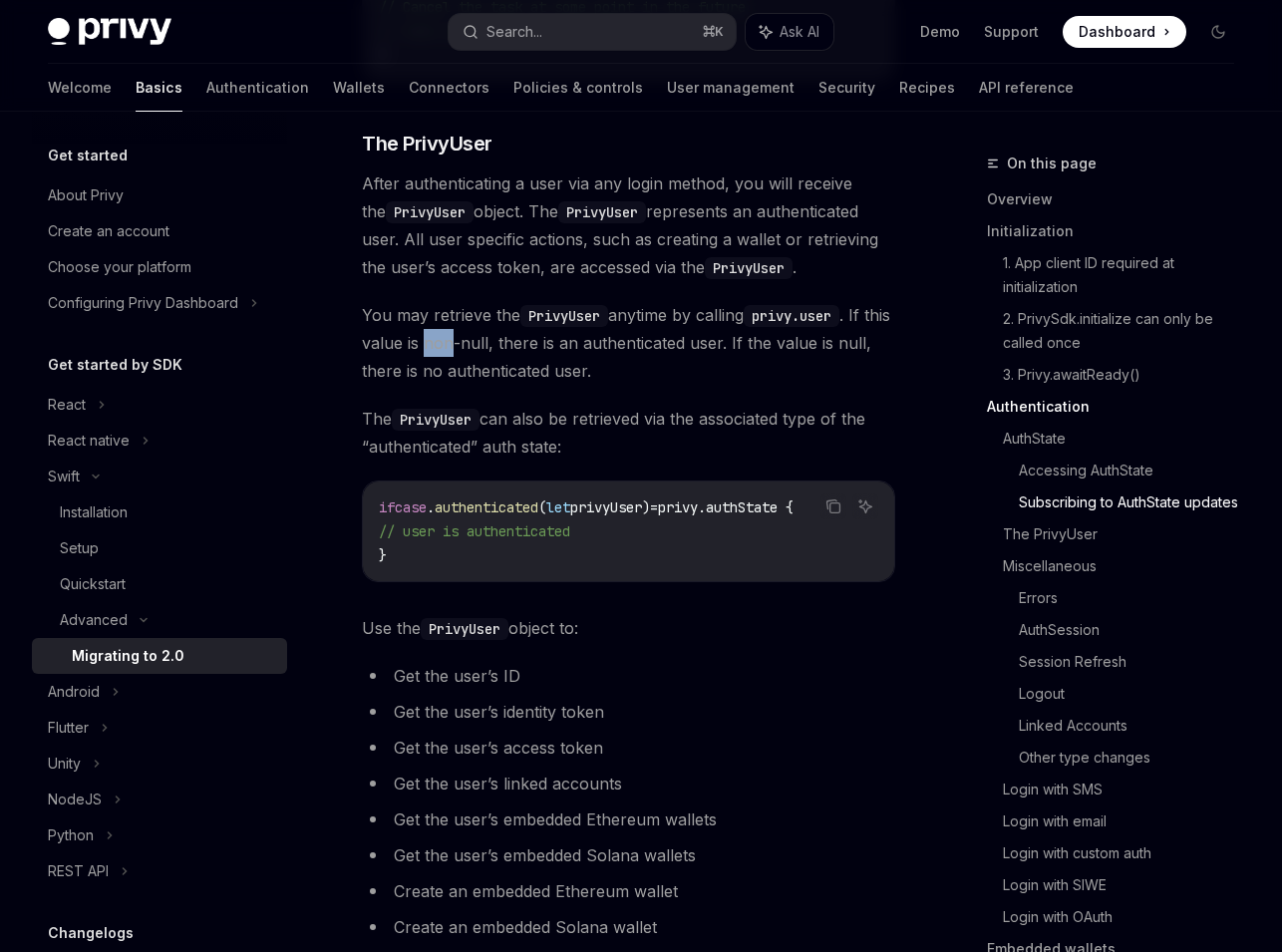 click on "You may retrieve the  PrivyUser  anytime by calling  privy.user . If this value is non-null, there is an authenticated user. If the value is null, there is no authenticated user." at bounding box center [628, 343] 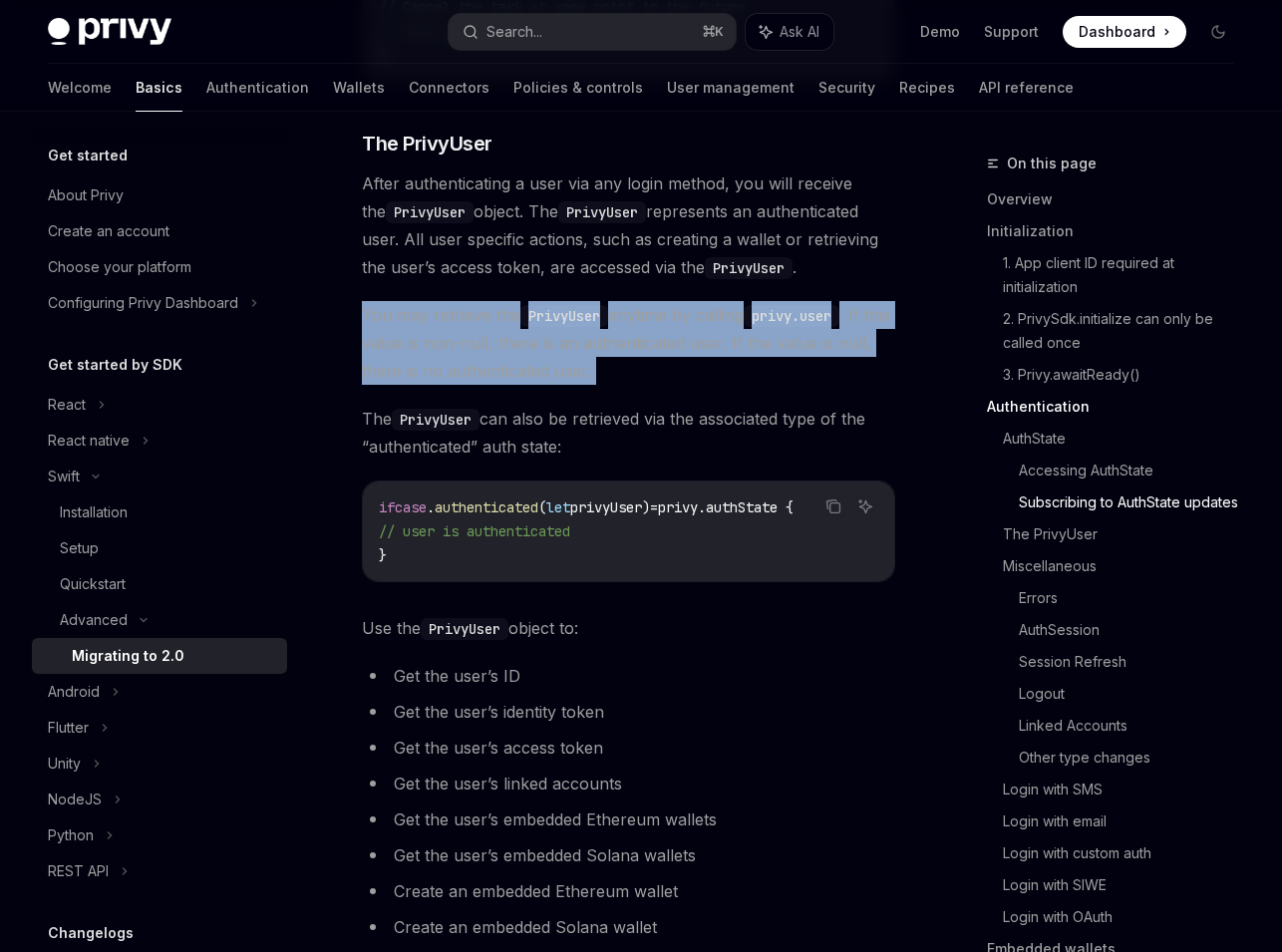 click on "You may retrieve the  PrivyUser  anytime by calling  privy.user . If this value is non-null, there is an authenticated user. If the value is null, there is no authenticated user." at bounding box center [628, 343] 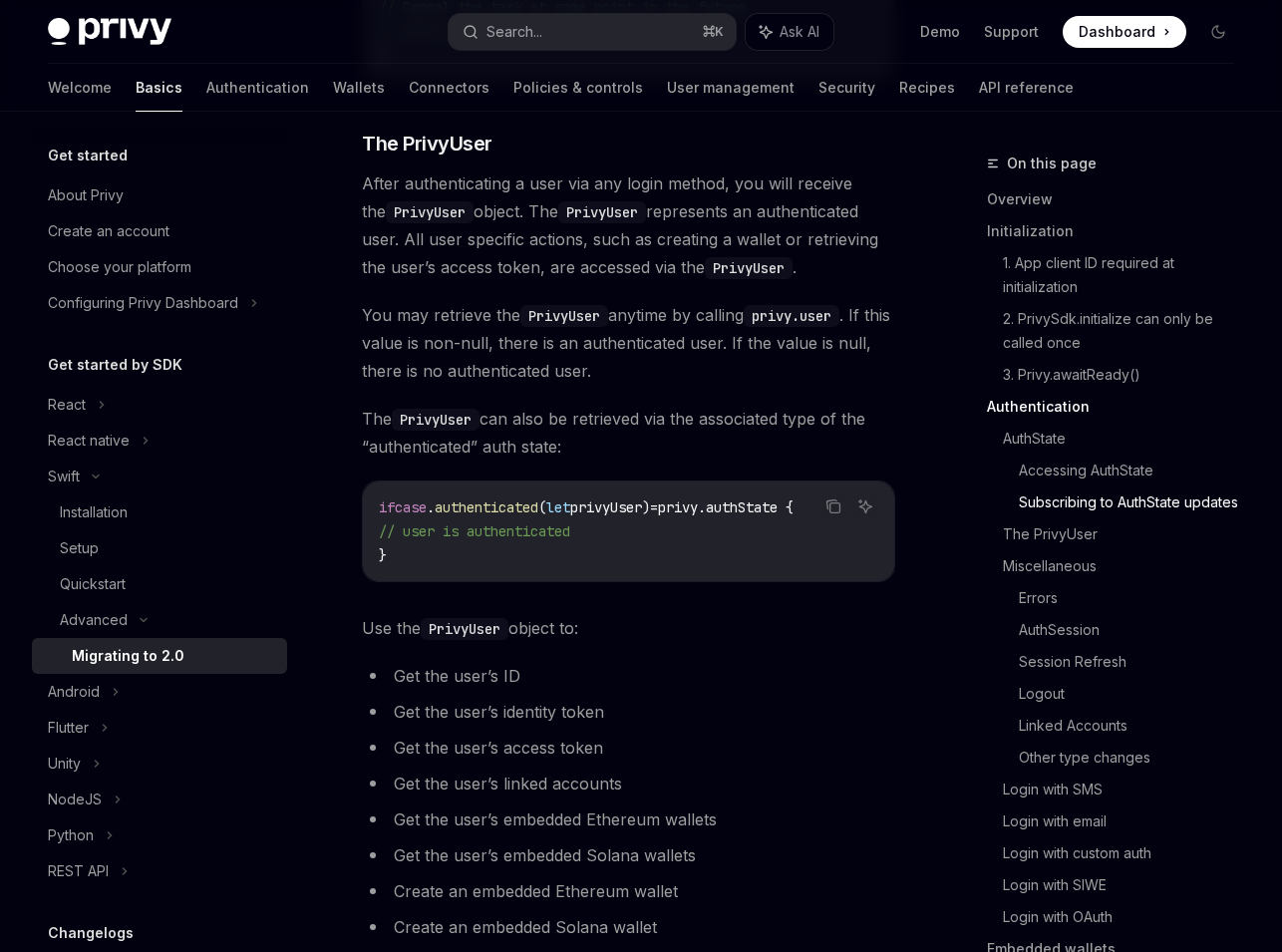click on "The  PrivyUser  can also be retrieved via the associated type of the “authenticated” auth state:" at bounding box center [628, 433] 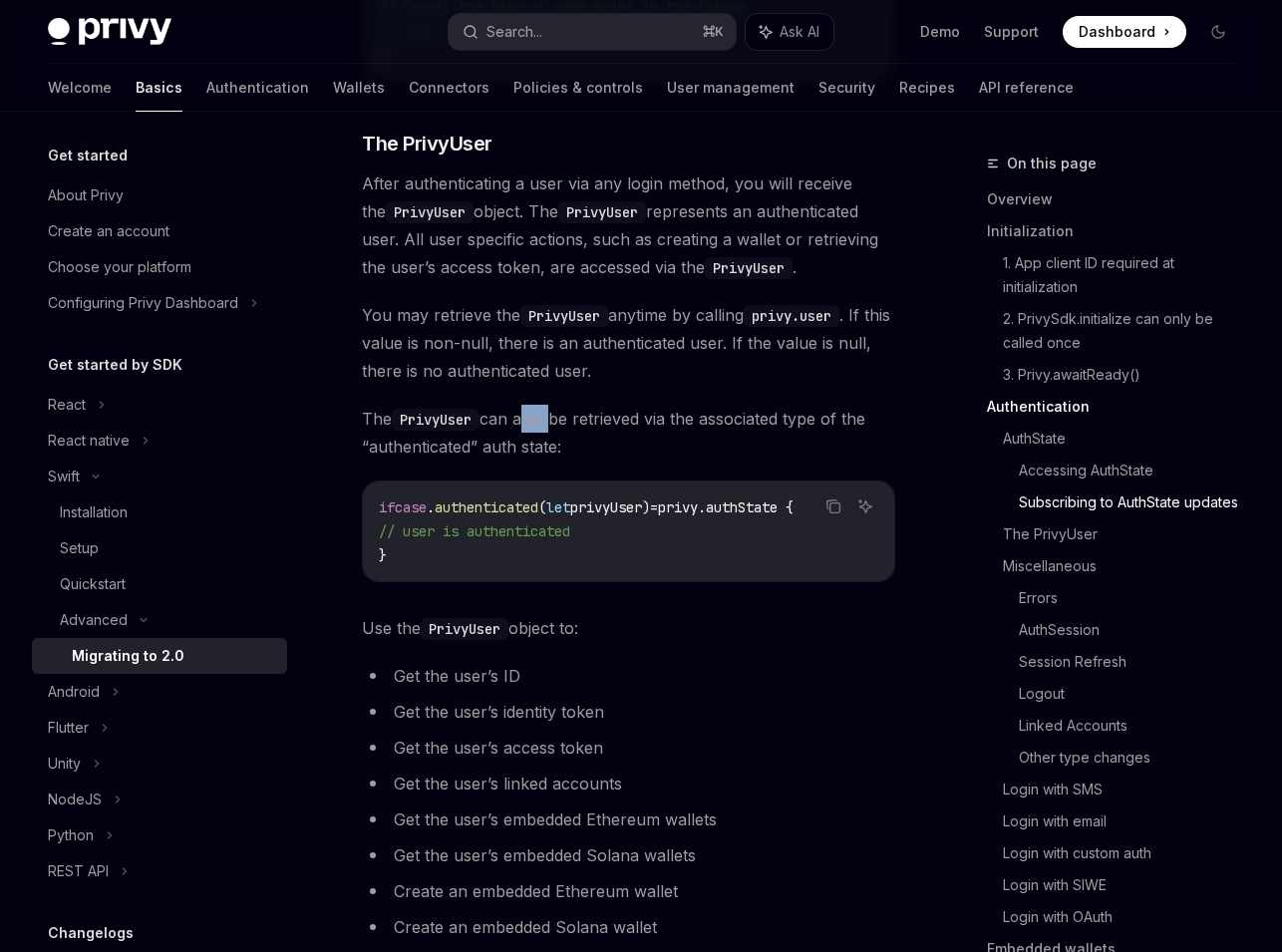 click on "The  PrivyUser  can also be retrieved via the associated type of the “authenticated” auth state:" at bounding box center (628, 433) 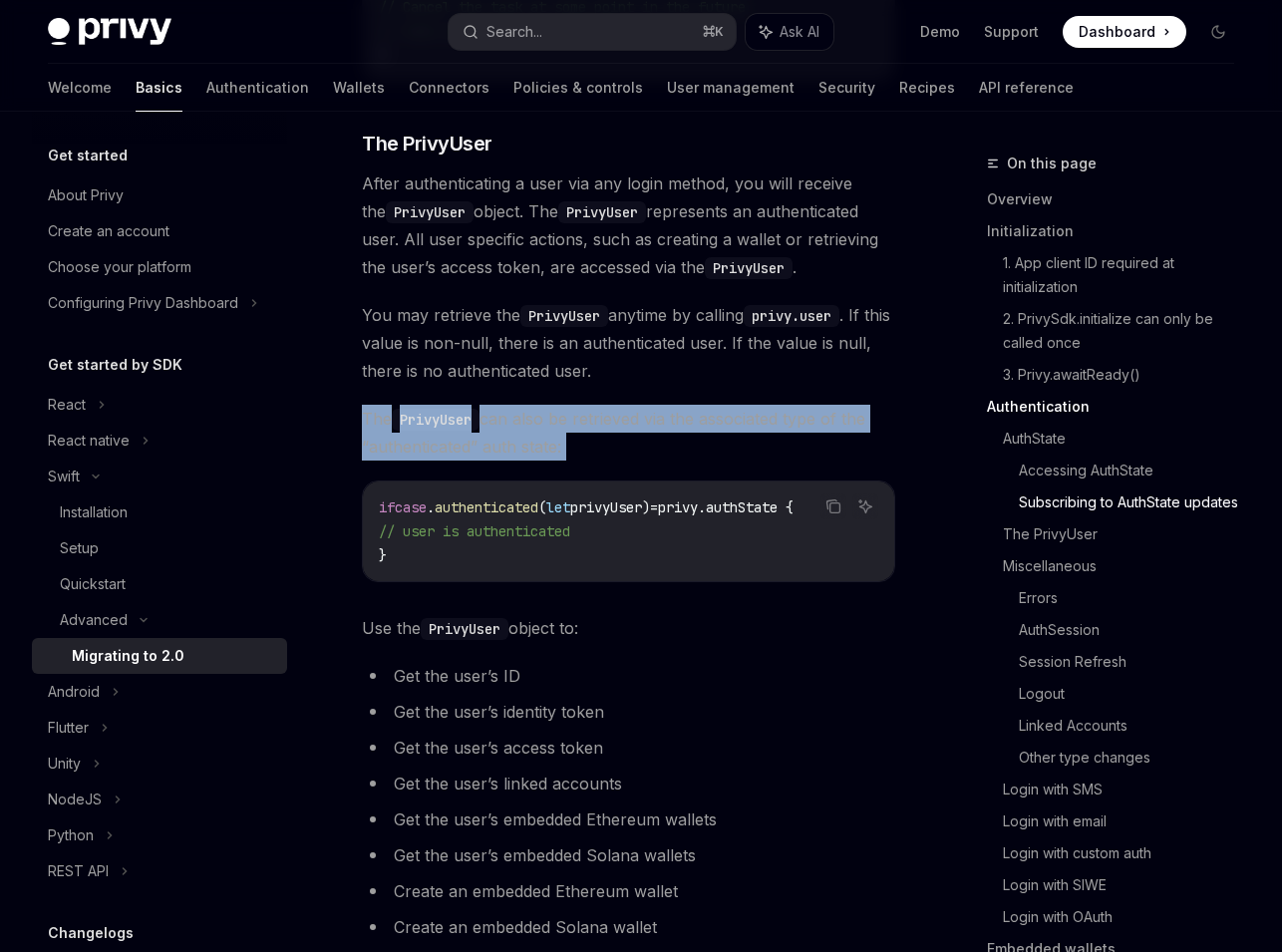 click on "The  PrivyUser  can also be retrieved via the associated type of the “authenticated” auth state:" at bounding box center [628, 433] 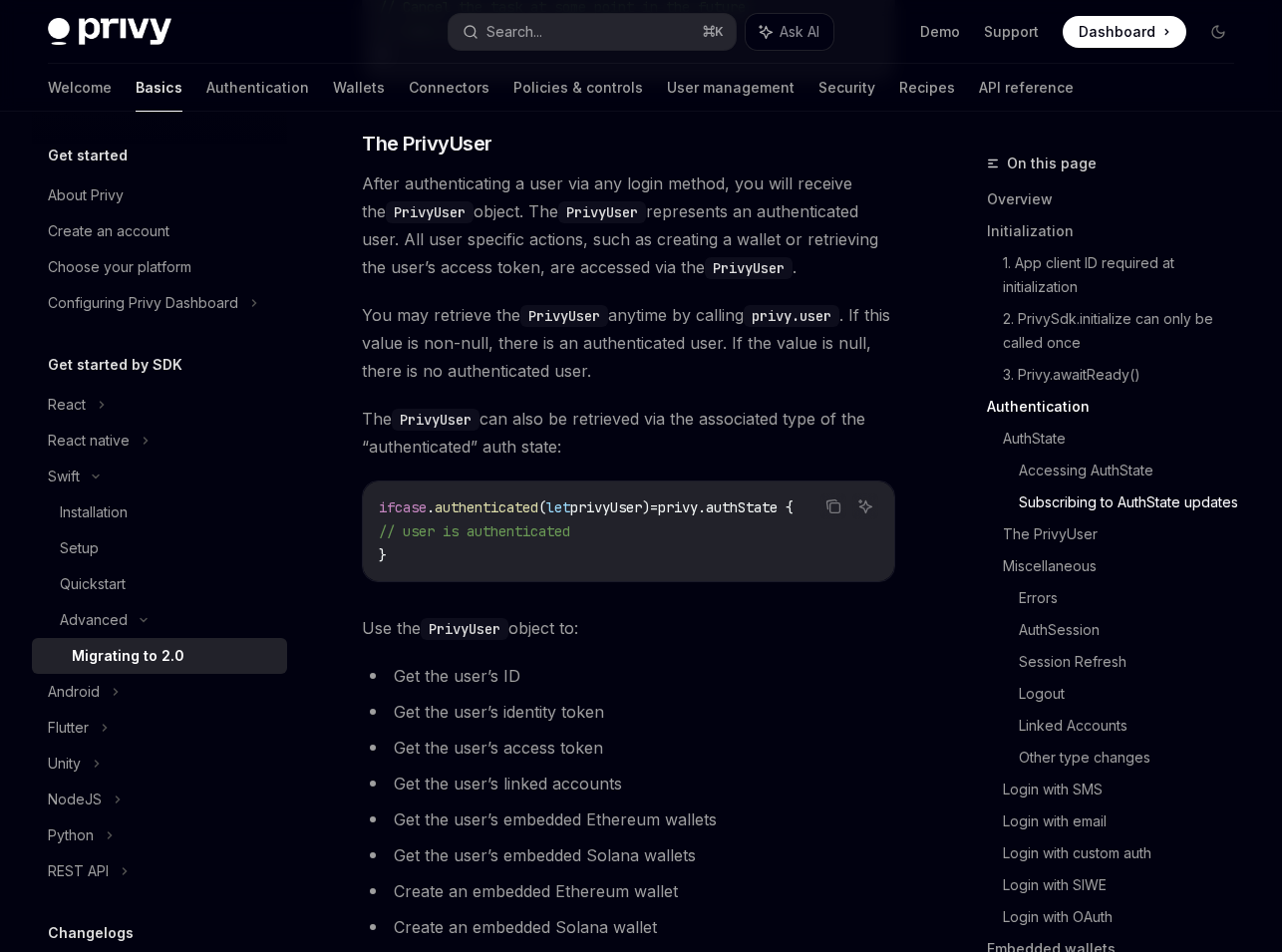 scroll, scrollTop: 0, scrollLeft: 0, axis: both 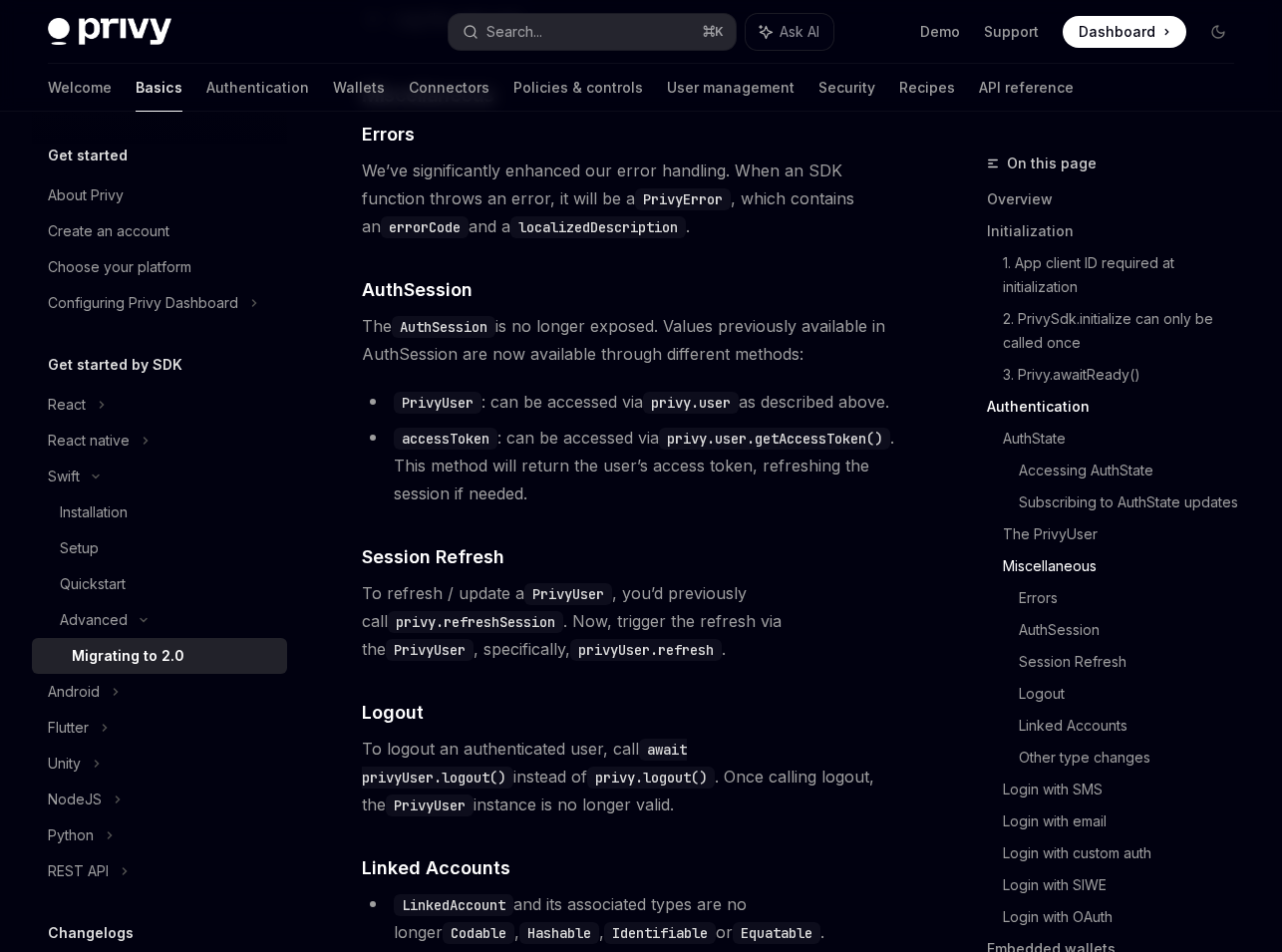 click on "PrivyUser : can be accessed via  privy.user  as described above." at bounding box center (628, 402) 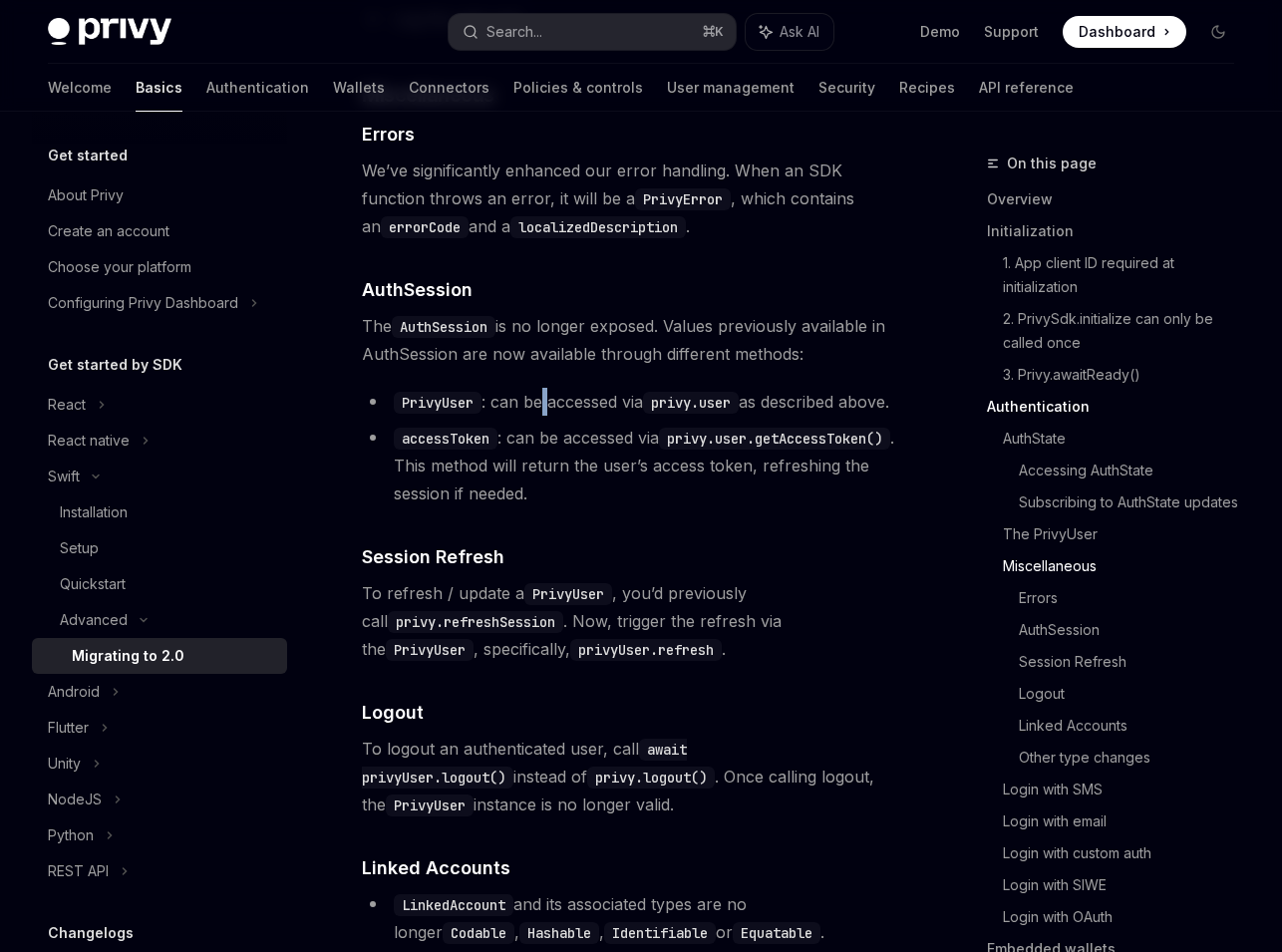 click on "PrivyUser : can be accessed via  privy.user  as described above." at bounding box center (628, 402) 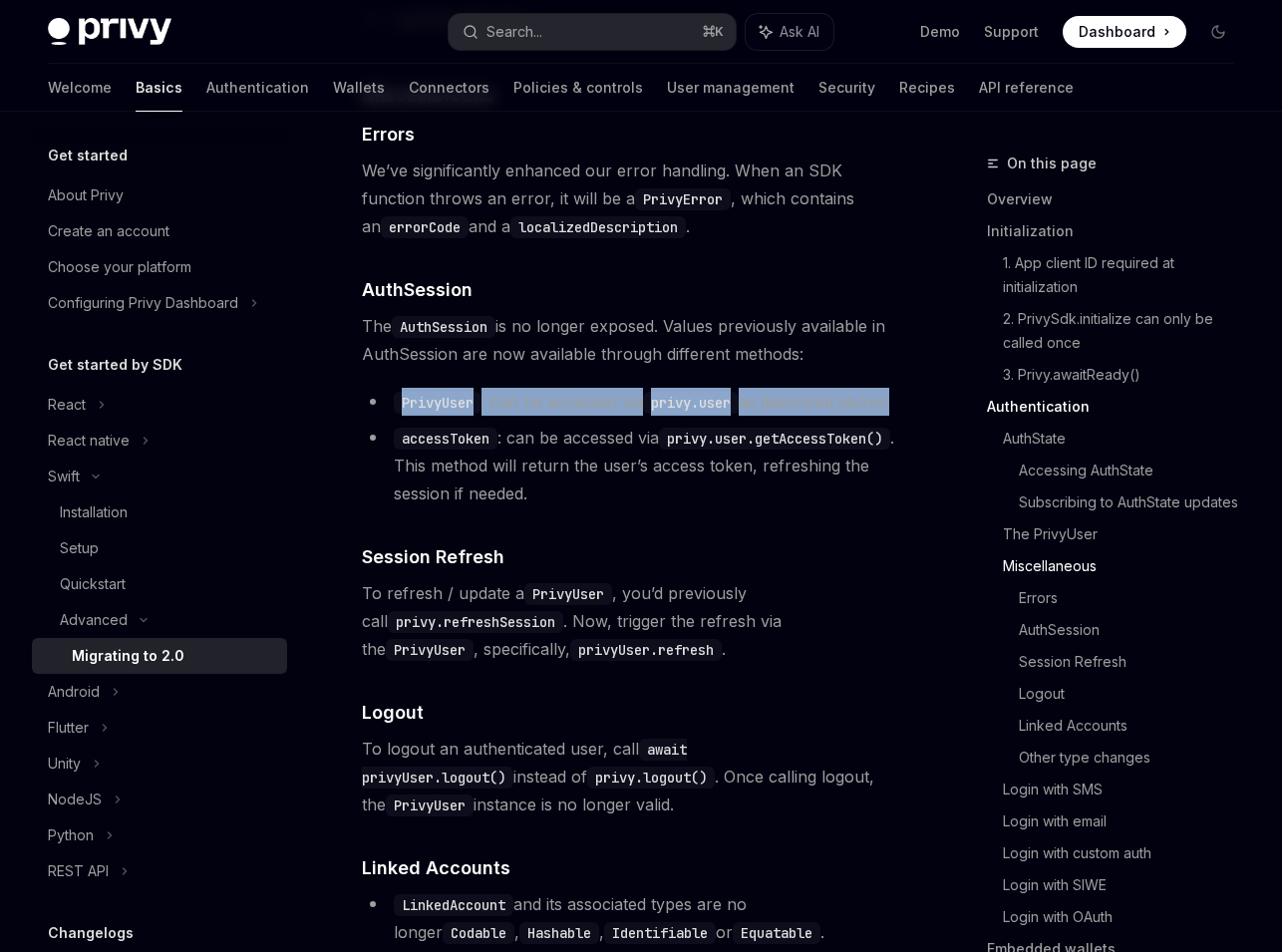 click on "PrivyUser : can be accessed via  privy.user  as described above." at bounding box center [628, 402] 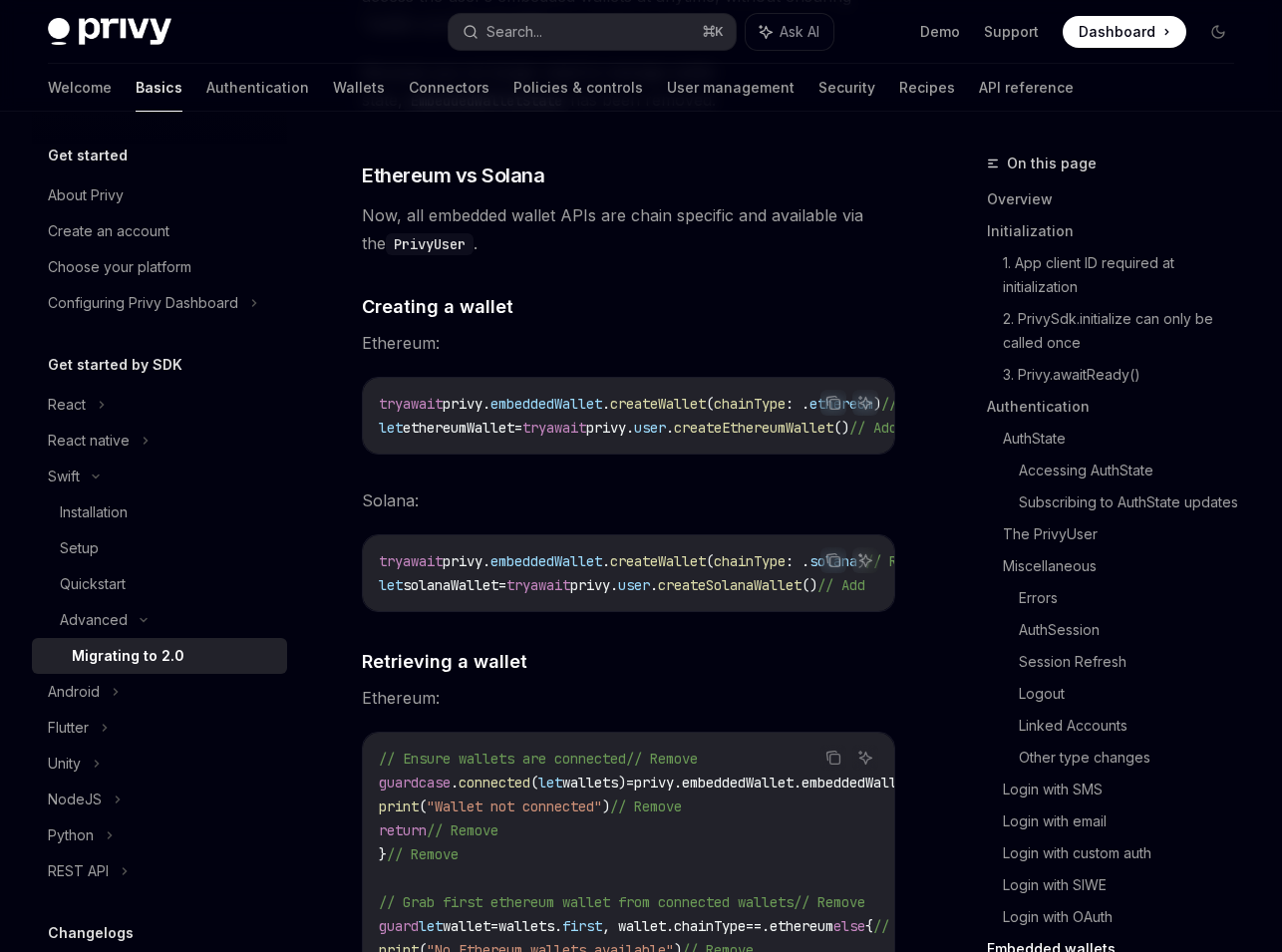 scroll, scrollTop: 7464, scrollLeft: 0, axis: vertical 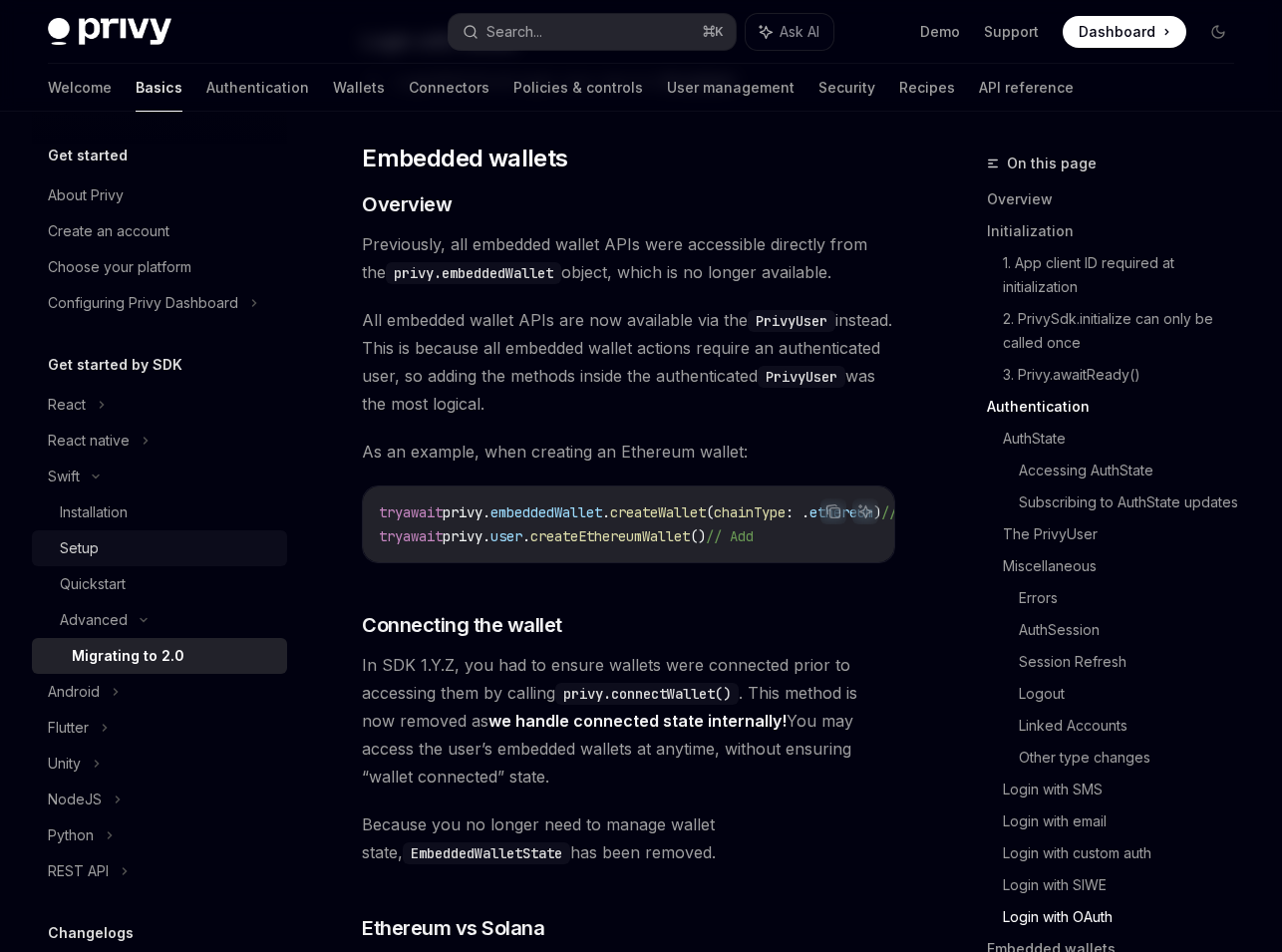 click on "Setup" at bounding box center (167, 548) 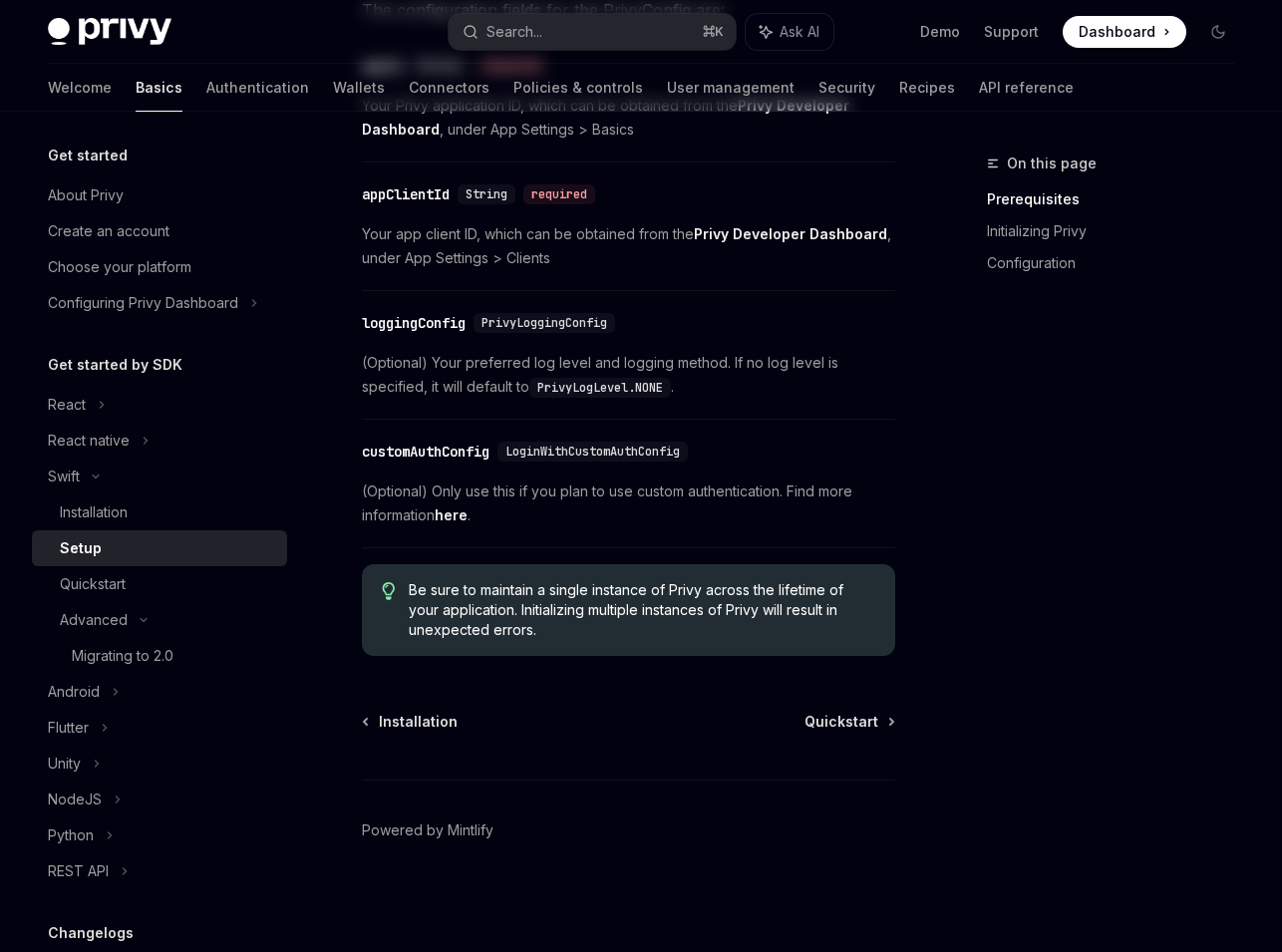 scroll, scrollTop: 0, scrollLeft: 0, axis: both 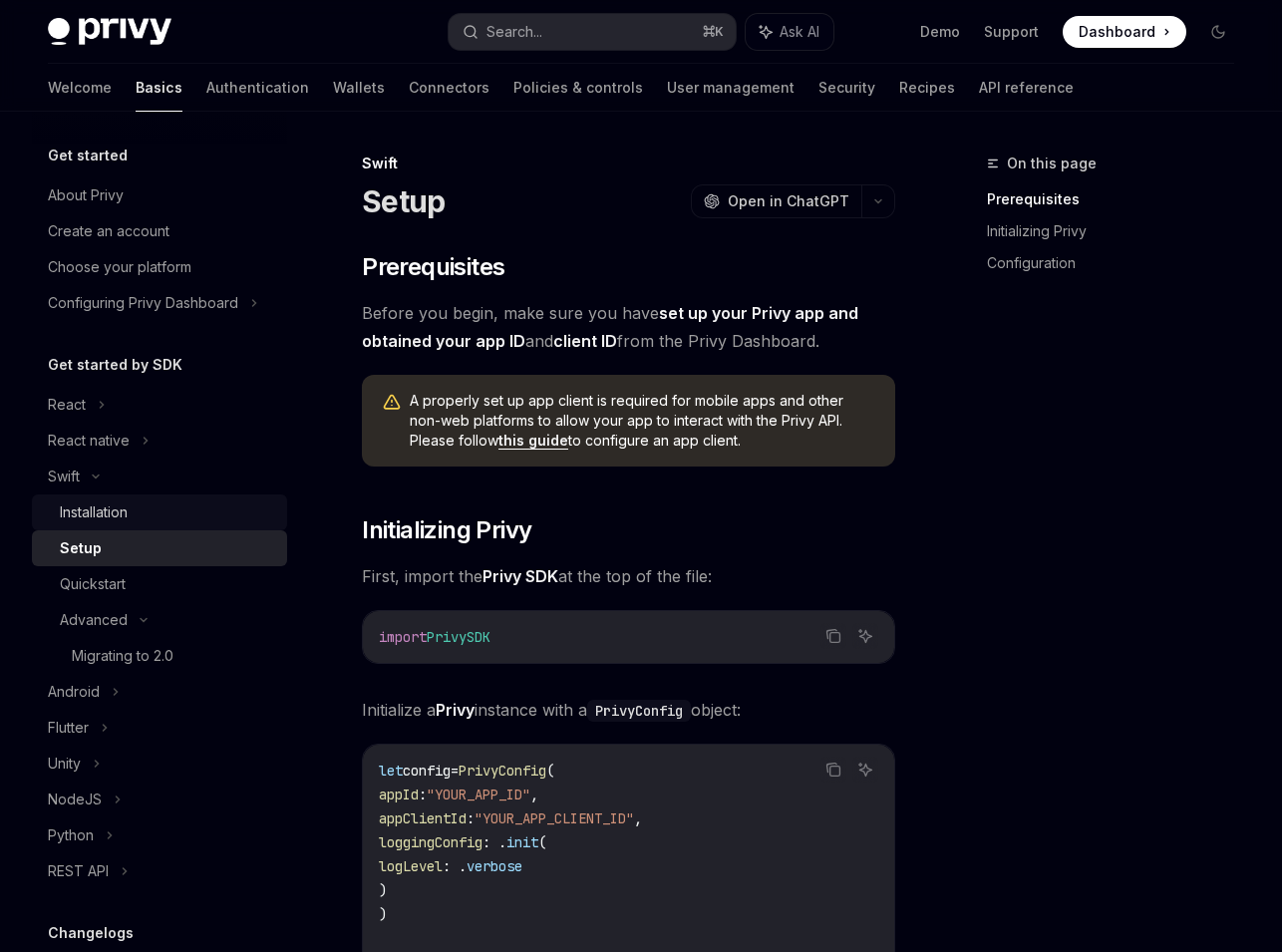 click on "Installation" at bounding box center (94, 512) 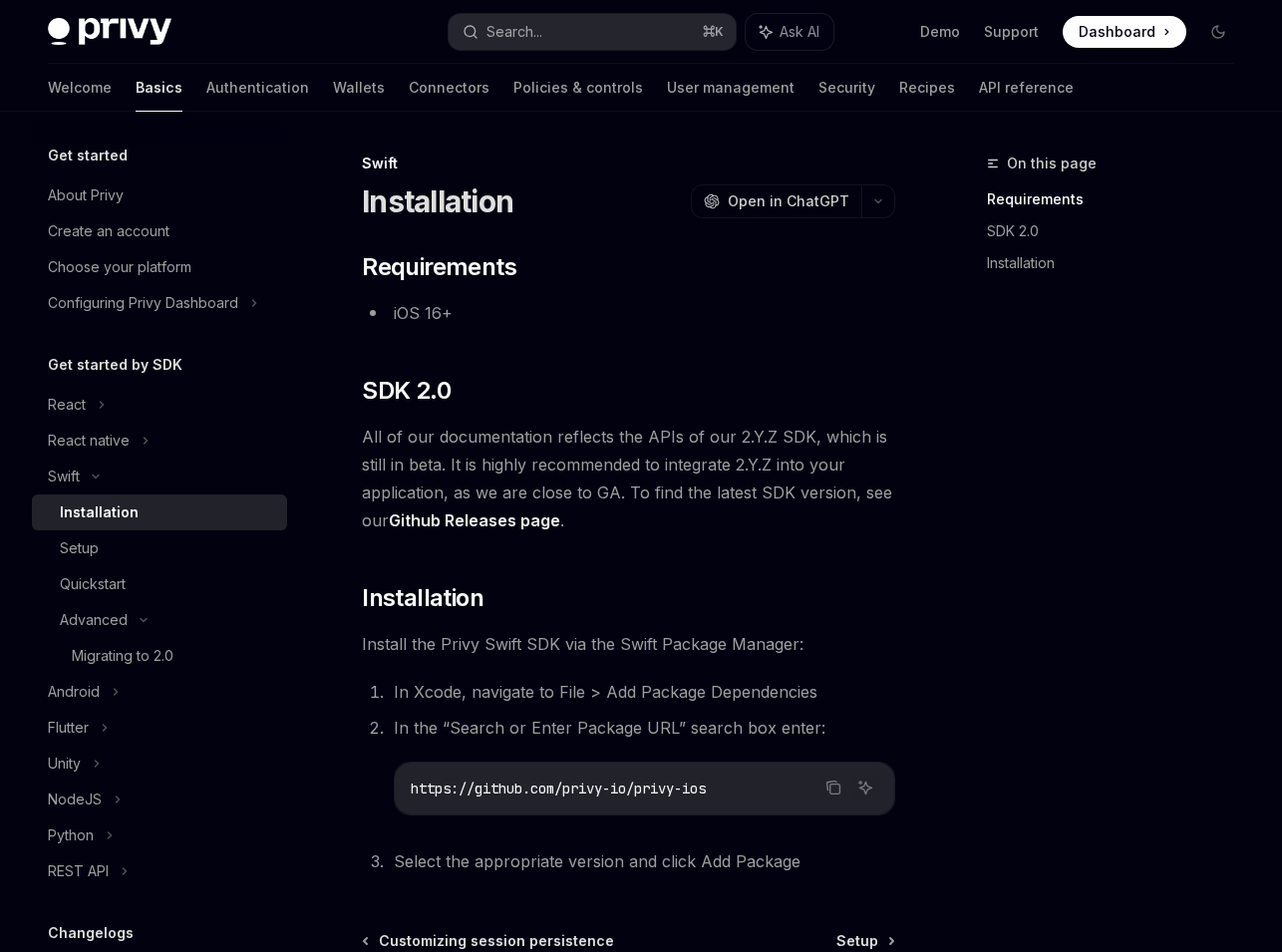 scroll, scrollTop: 219, scrollLeft: 0, axis: vertical 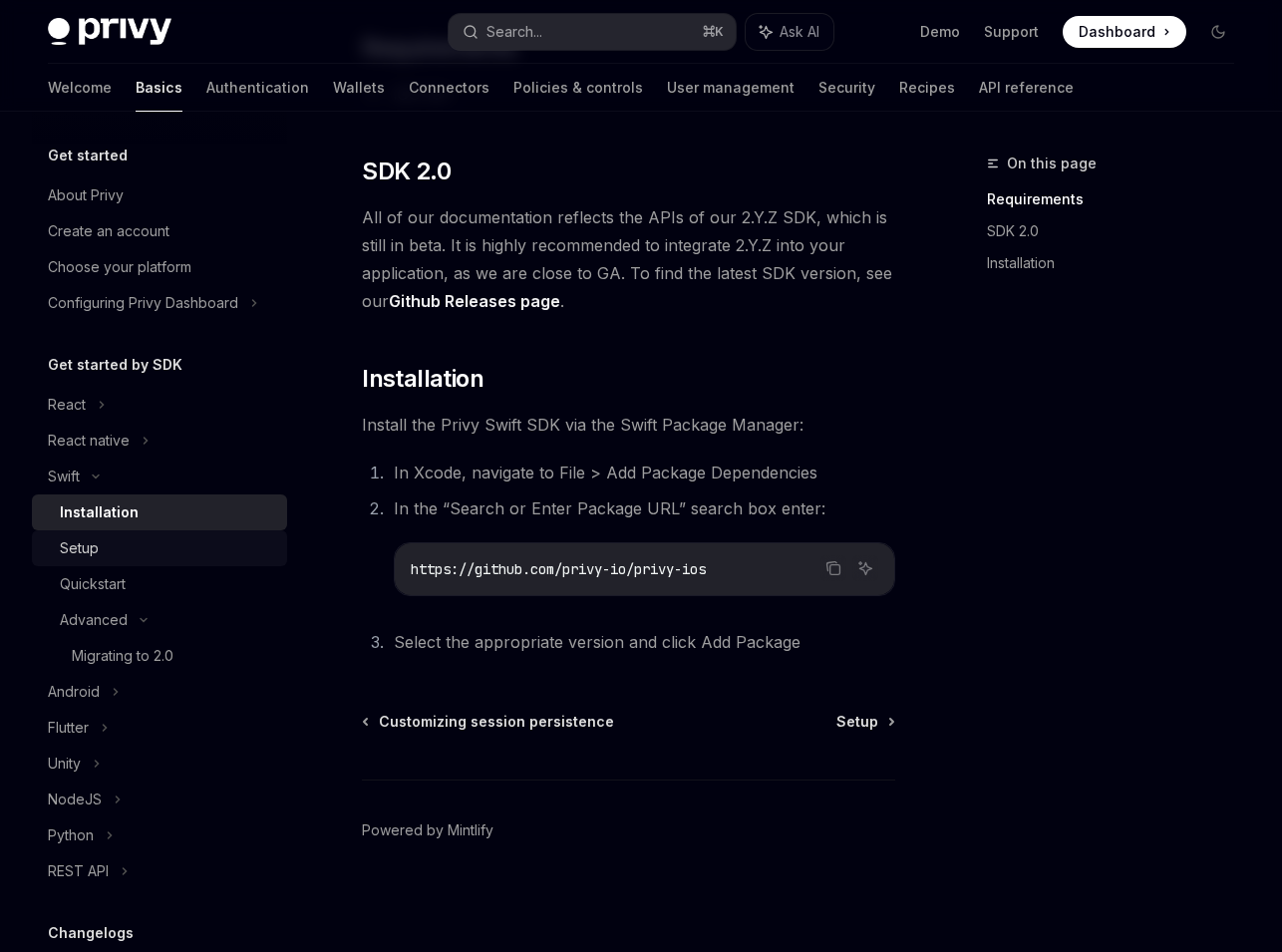 click on "Setup" at bounding box center [167, 548] 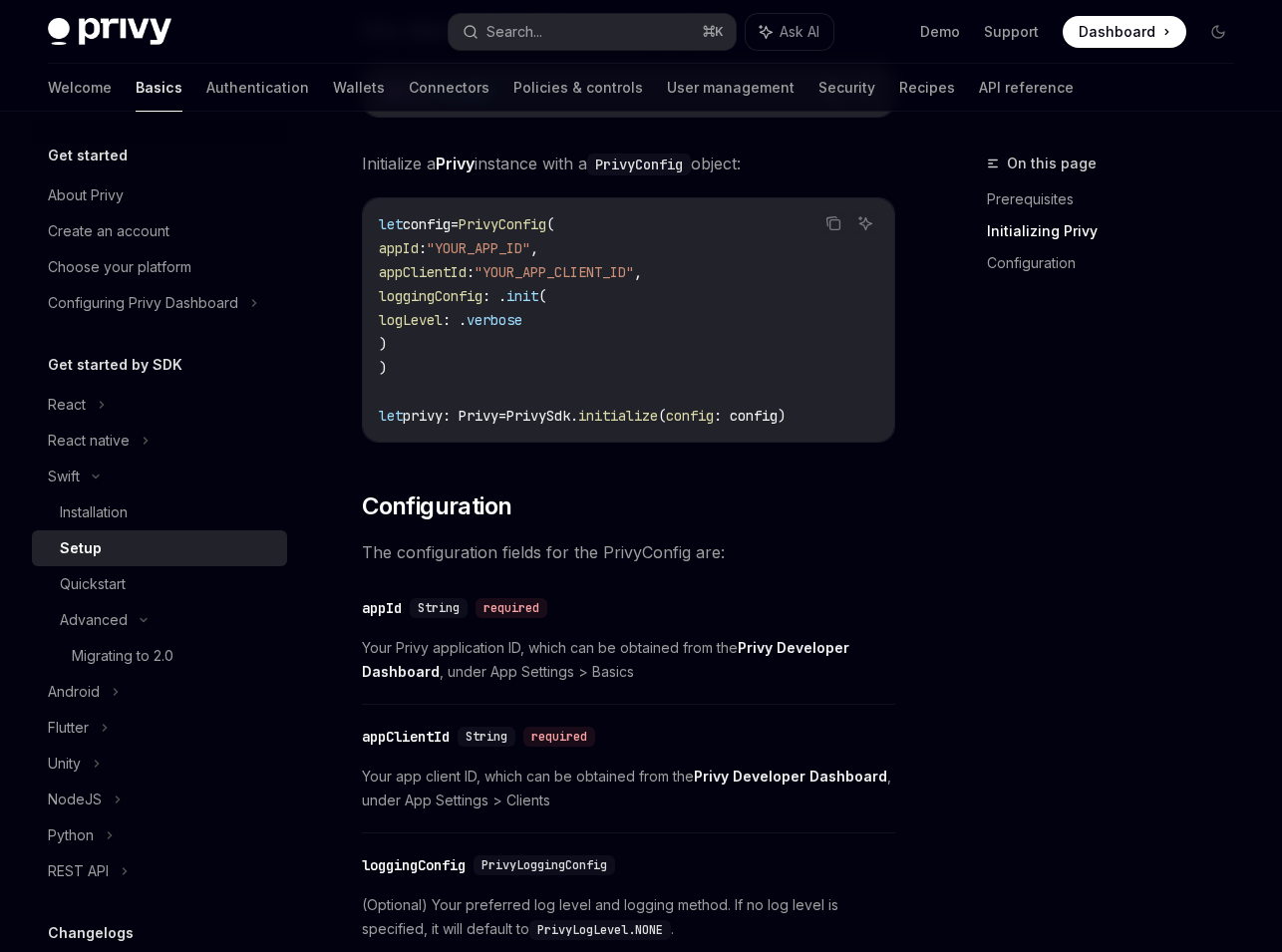 scroll, scrollTop: 551, scrollLeft: 0, axis: vertical 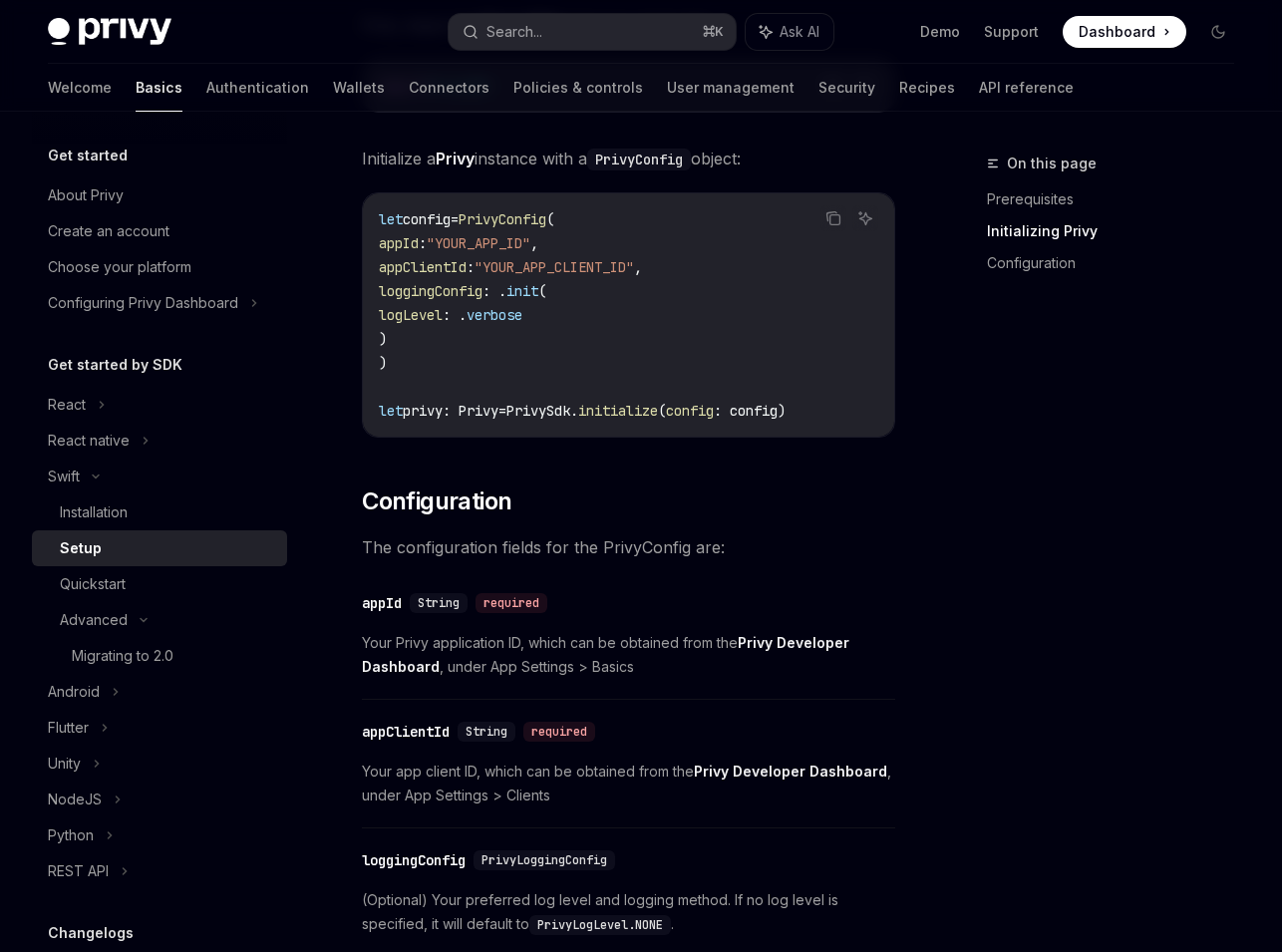 click on "PrivyConfig" at bounding box center [639, 159] 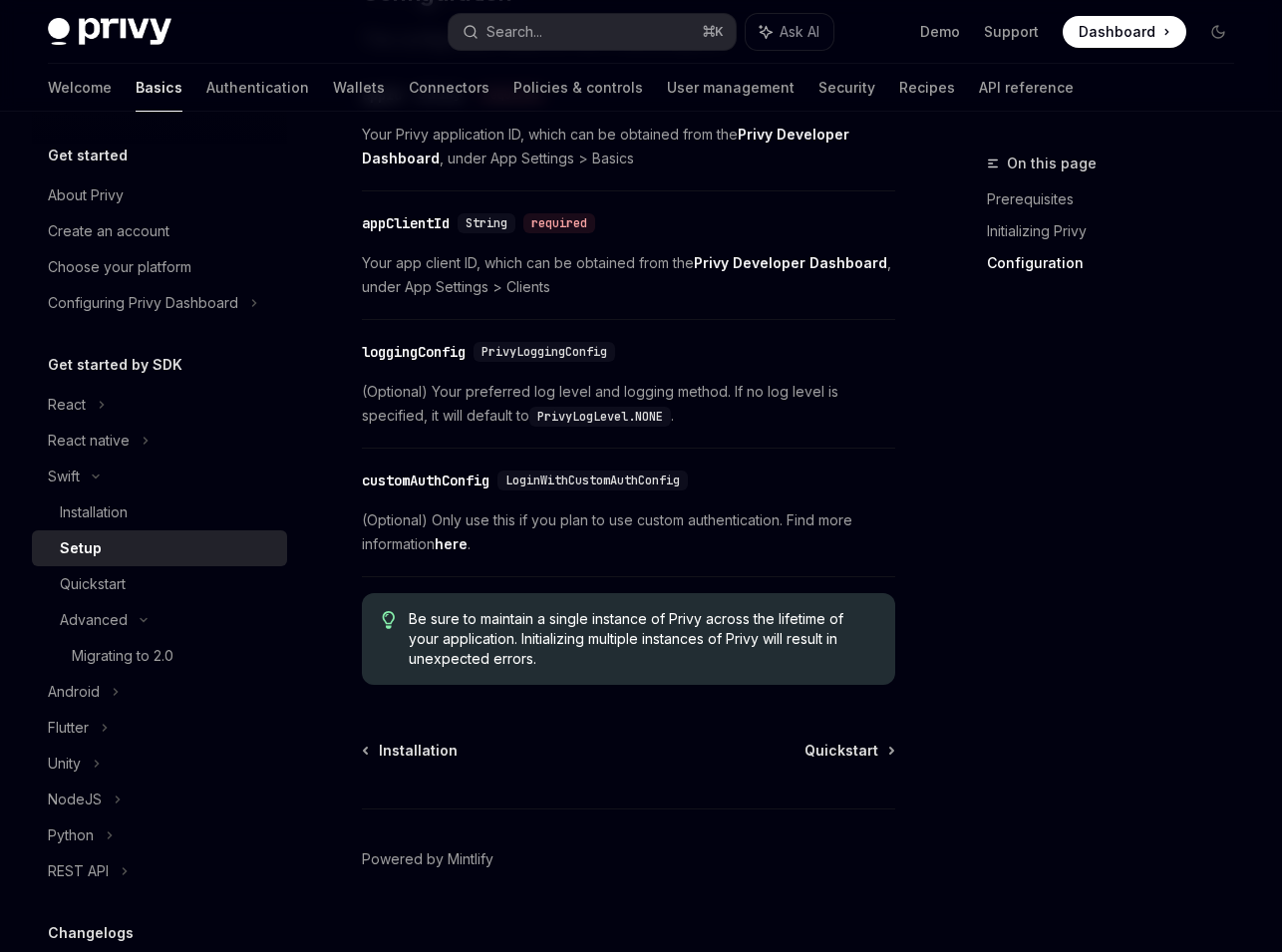 scroll, scrollTop: 1089, scrollLeft: 0, axis: vertical 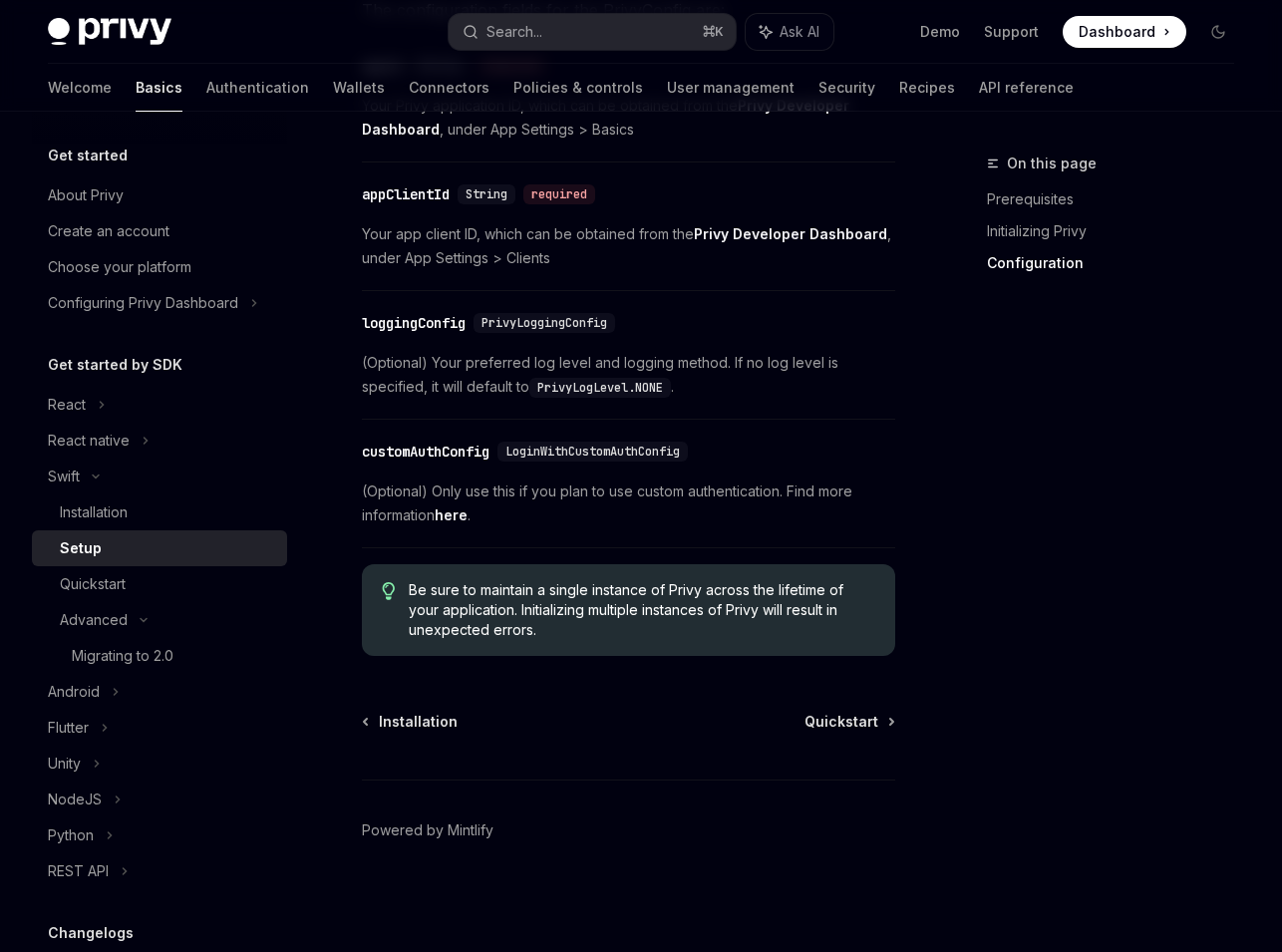 click on "here" at bounding box center [451, 515] 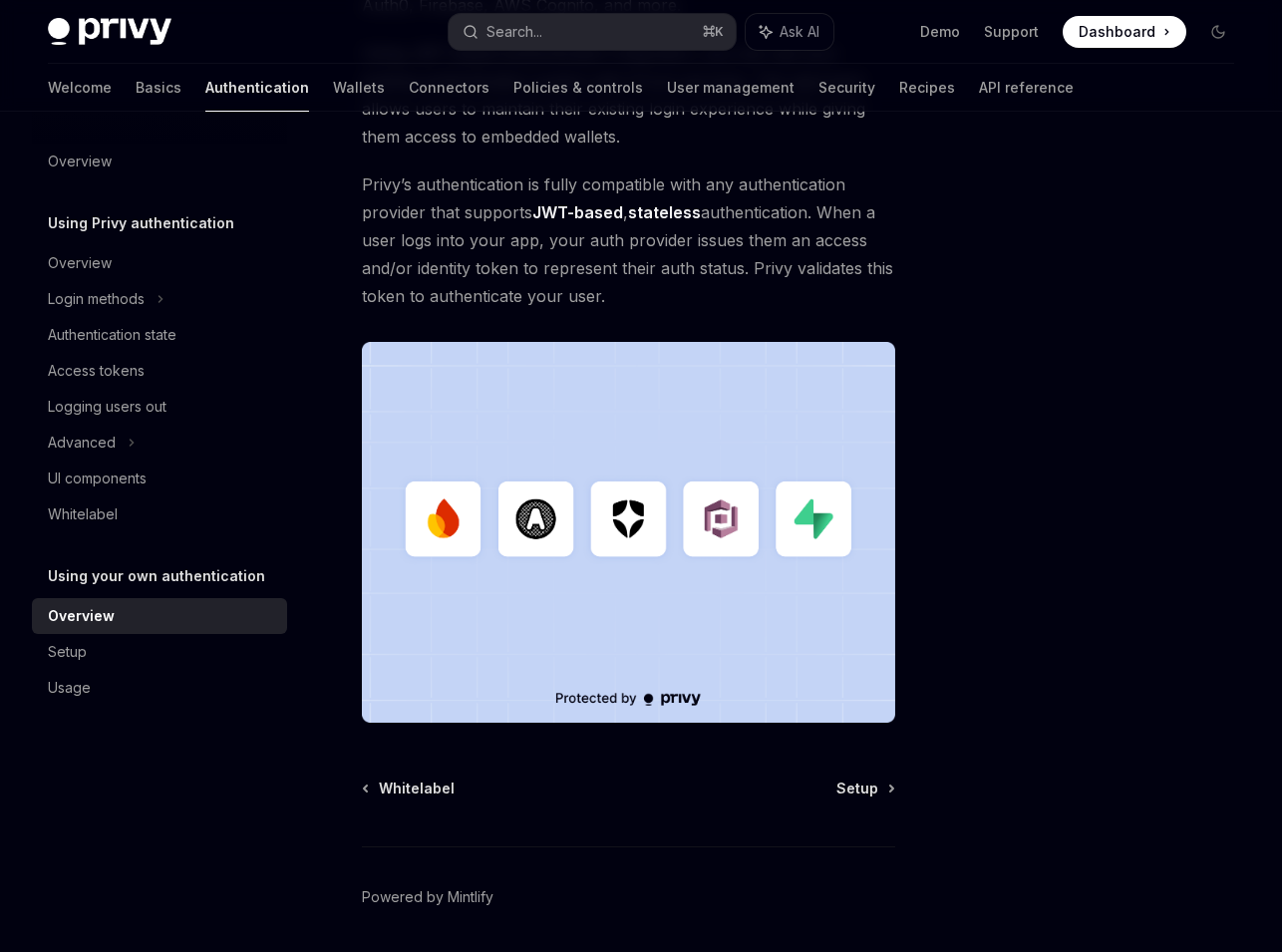 scroll, scrollTop: 396, scrollLeft: 0, axis: vertical 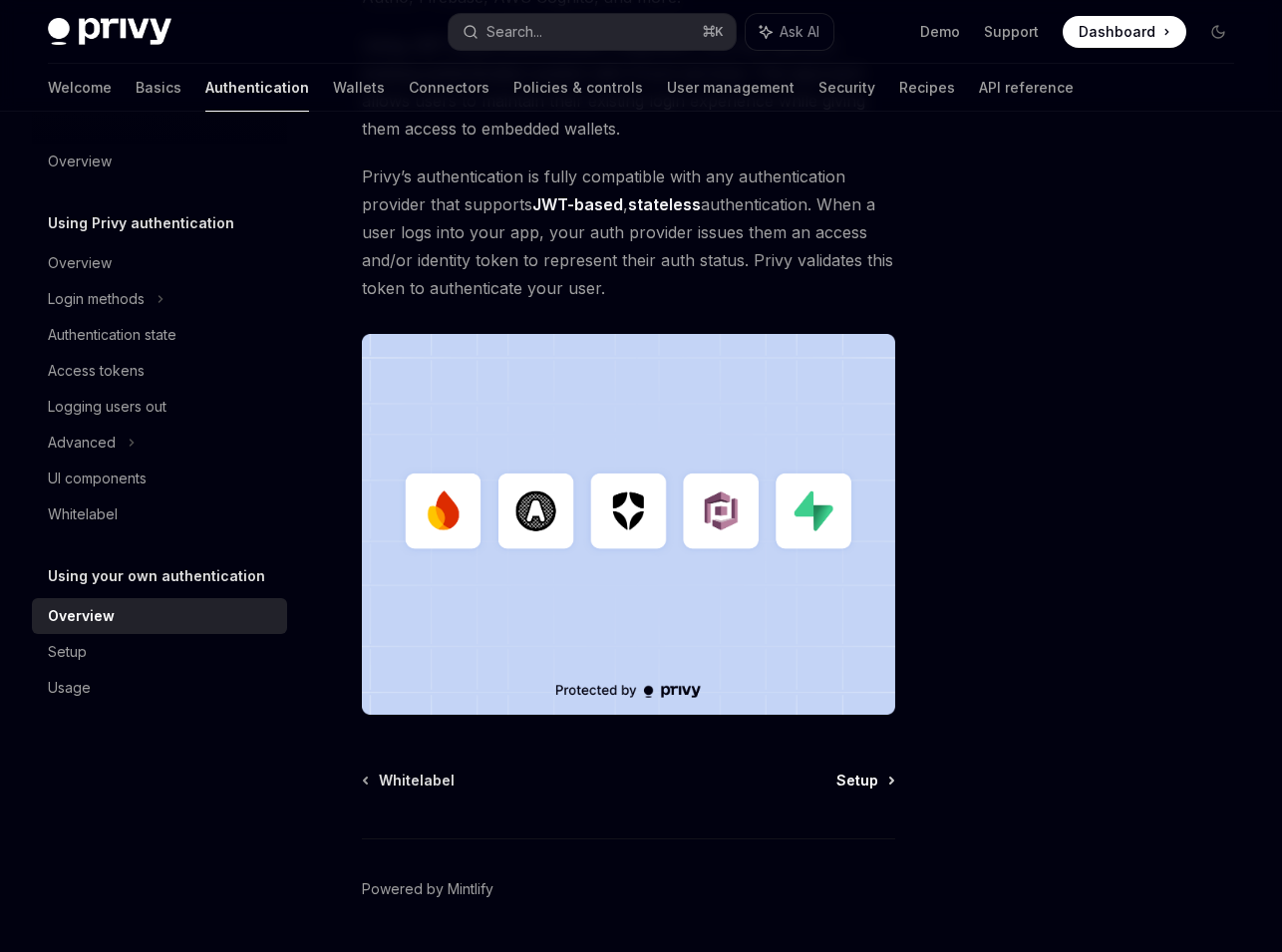 click on "Setup" at bounding box center (857, 781) 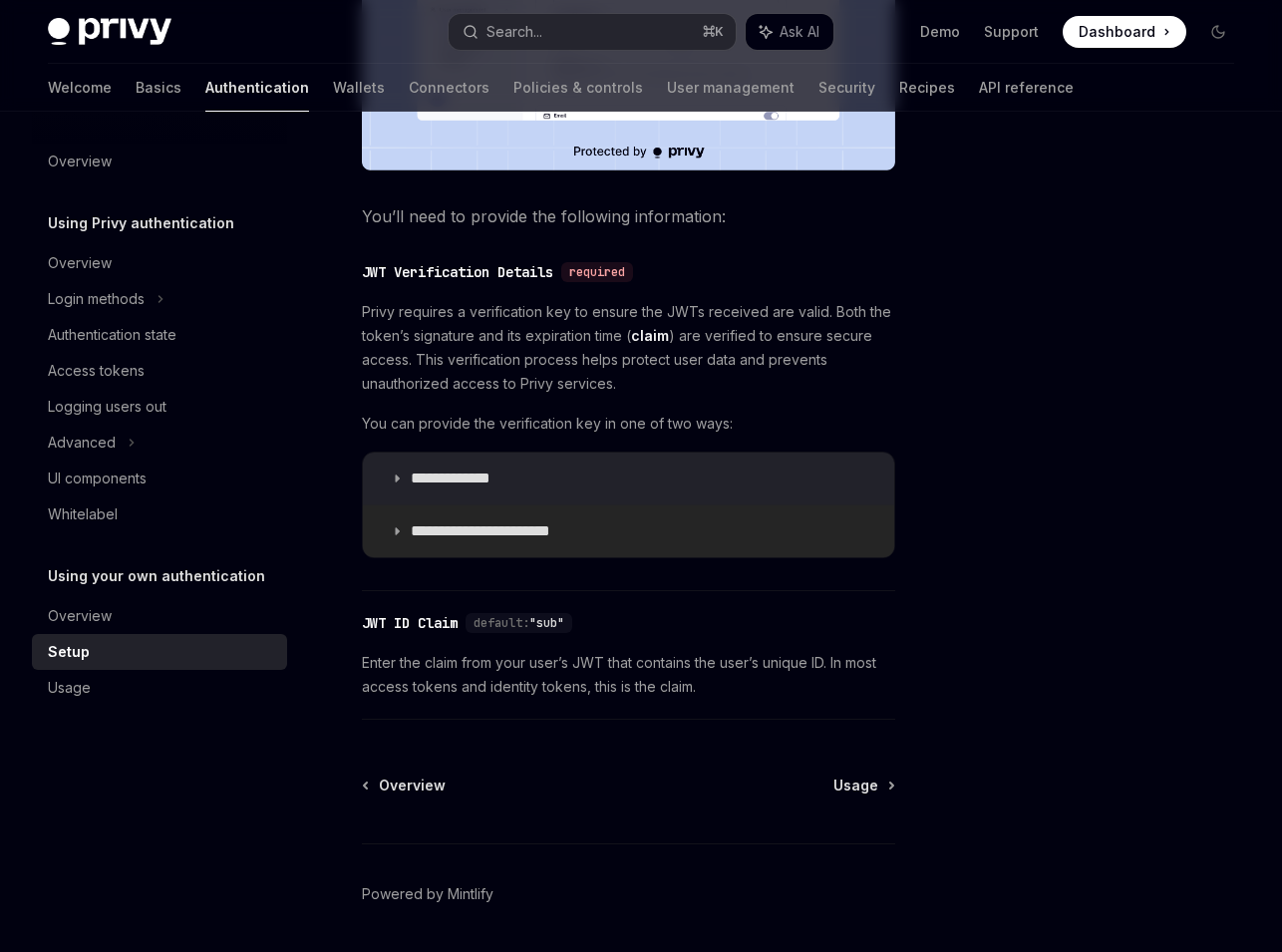 scroll, scrollTop: 832, scrollLeft: 0, axis: vertical 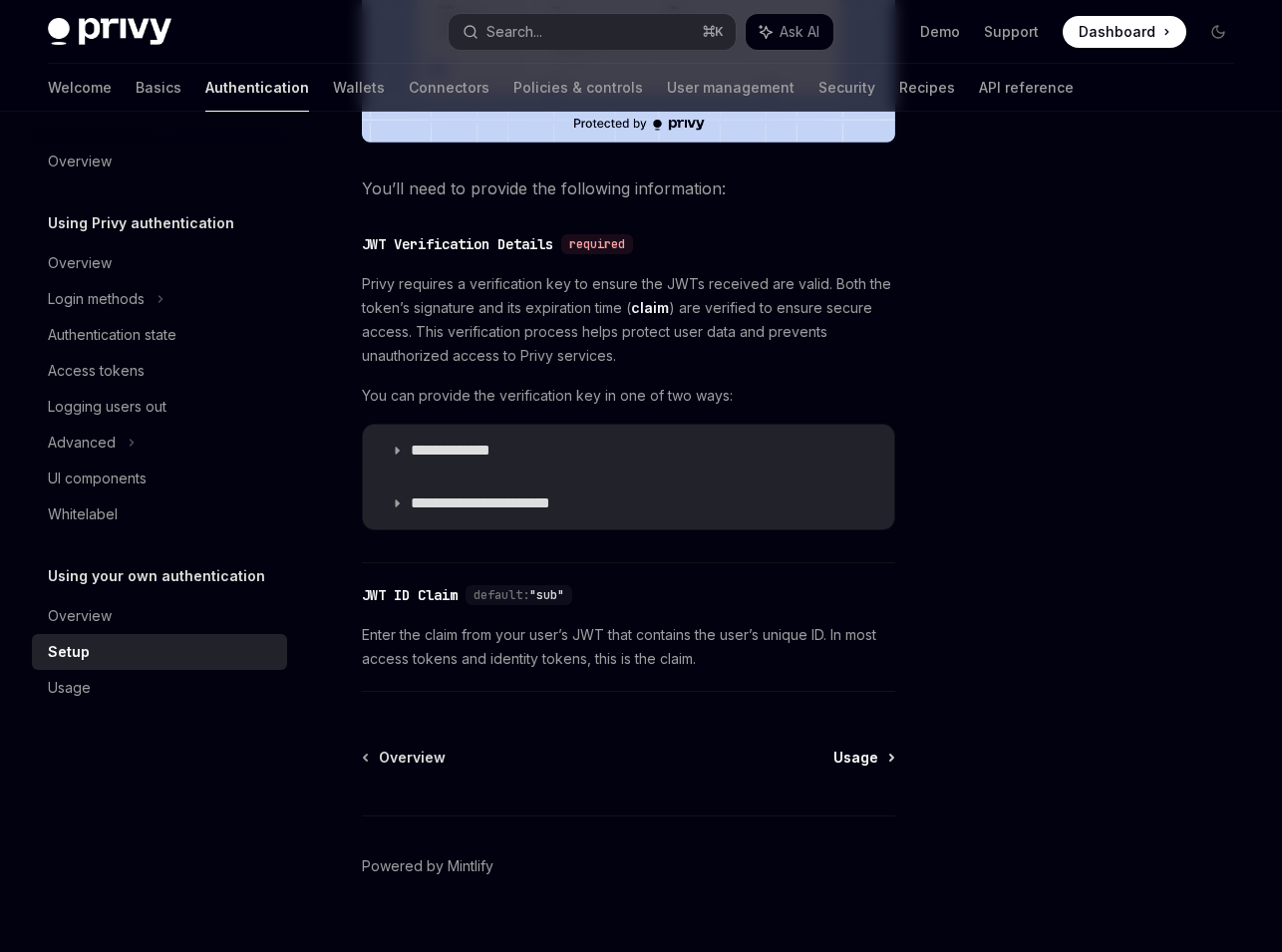 click on "Usage" at bounding box center [855, 758] 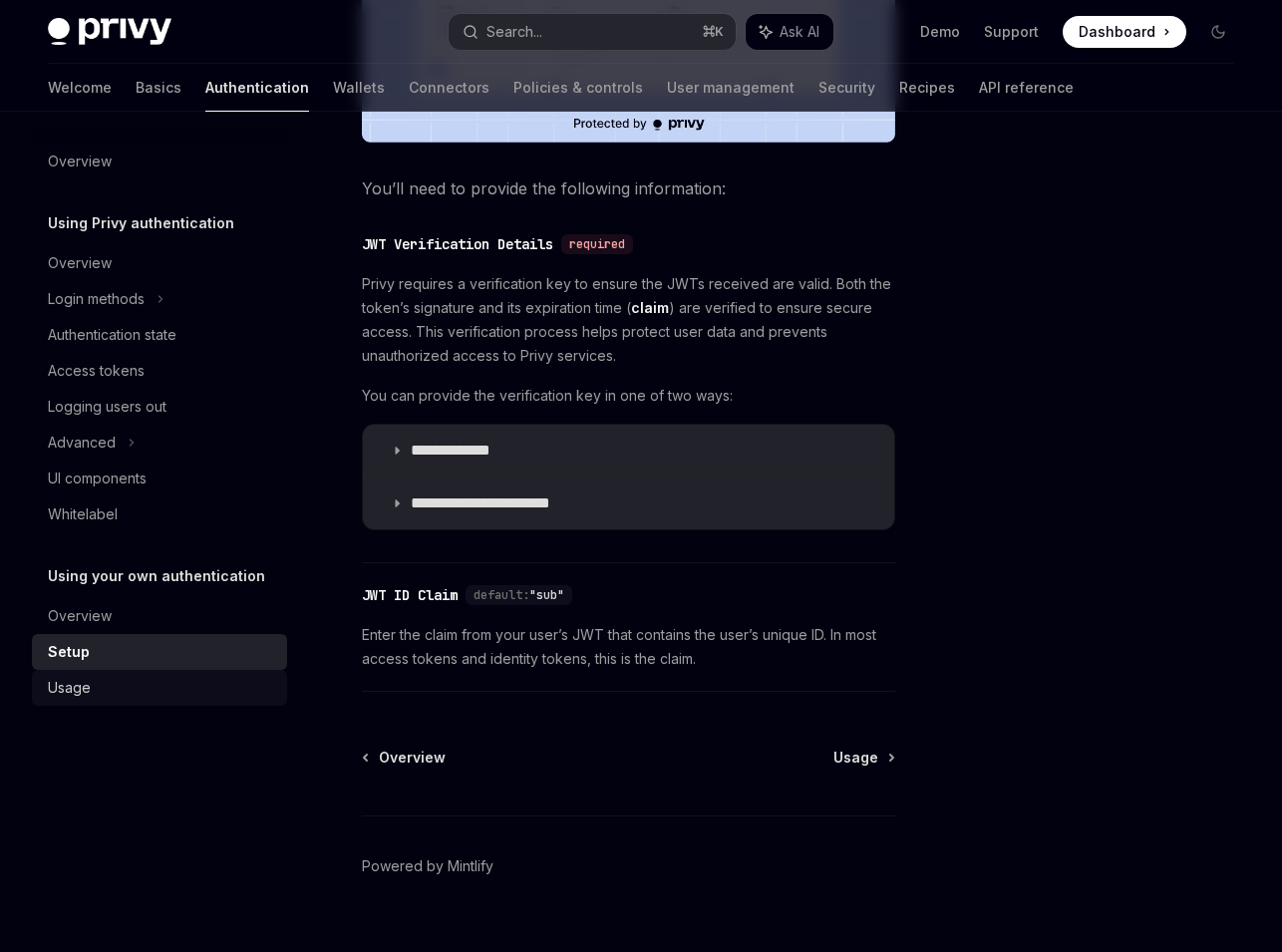click on "Usage" at bounding box center [69, 688] 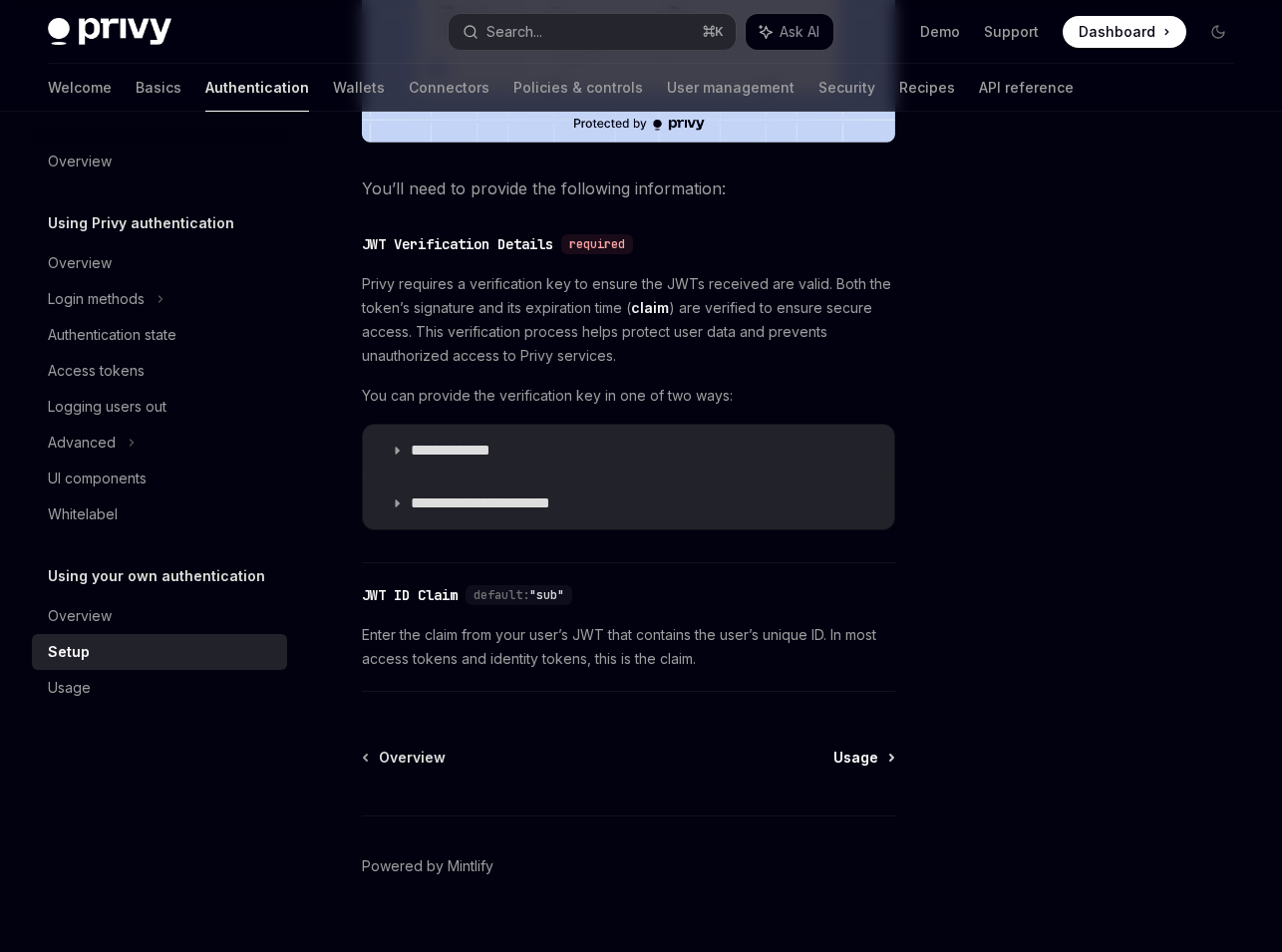 click on "Usage" at bounding box center (855, 758) 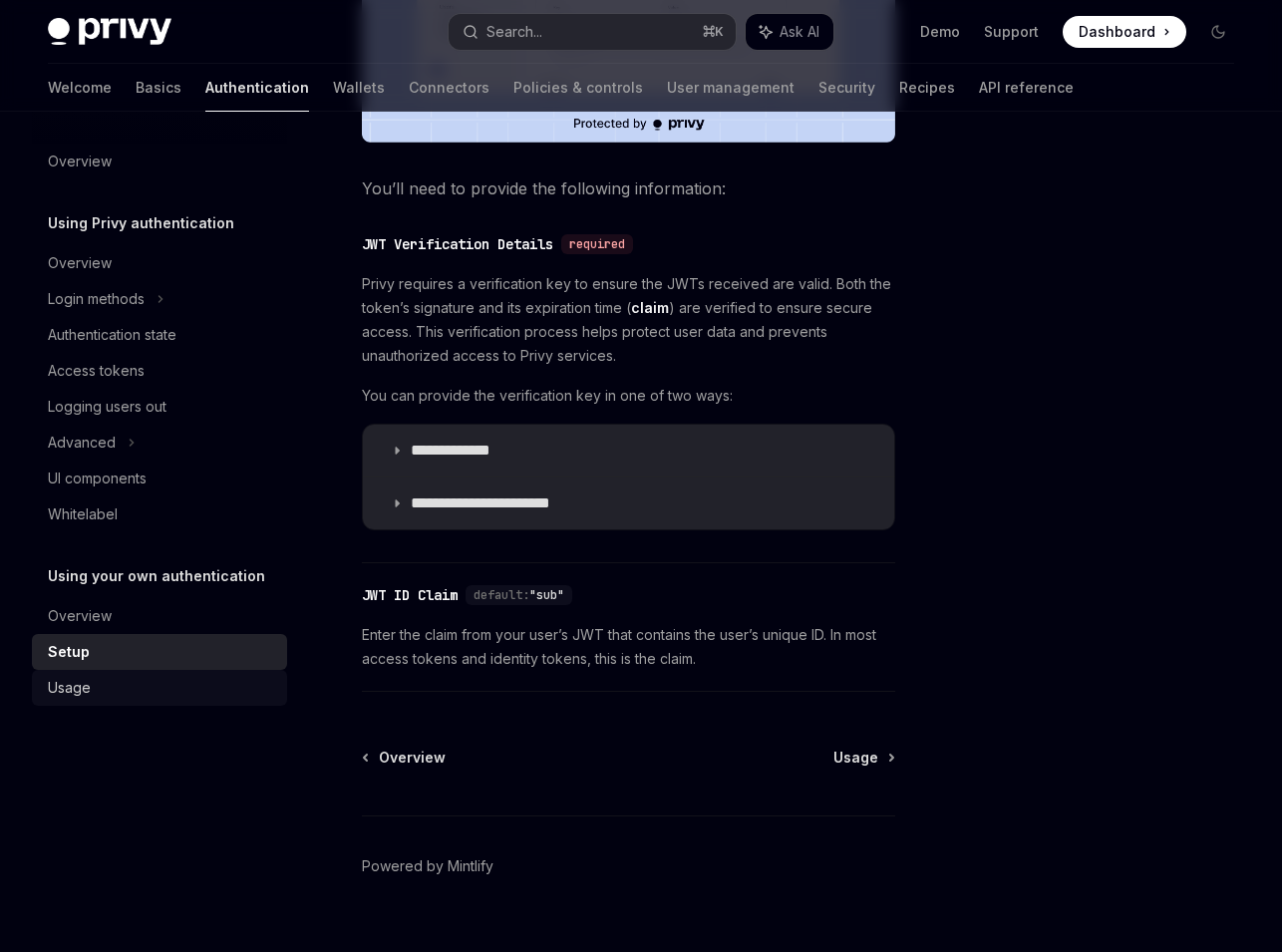 click on "Usage" at bounding box center (69, 688) 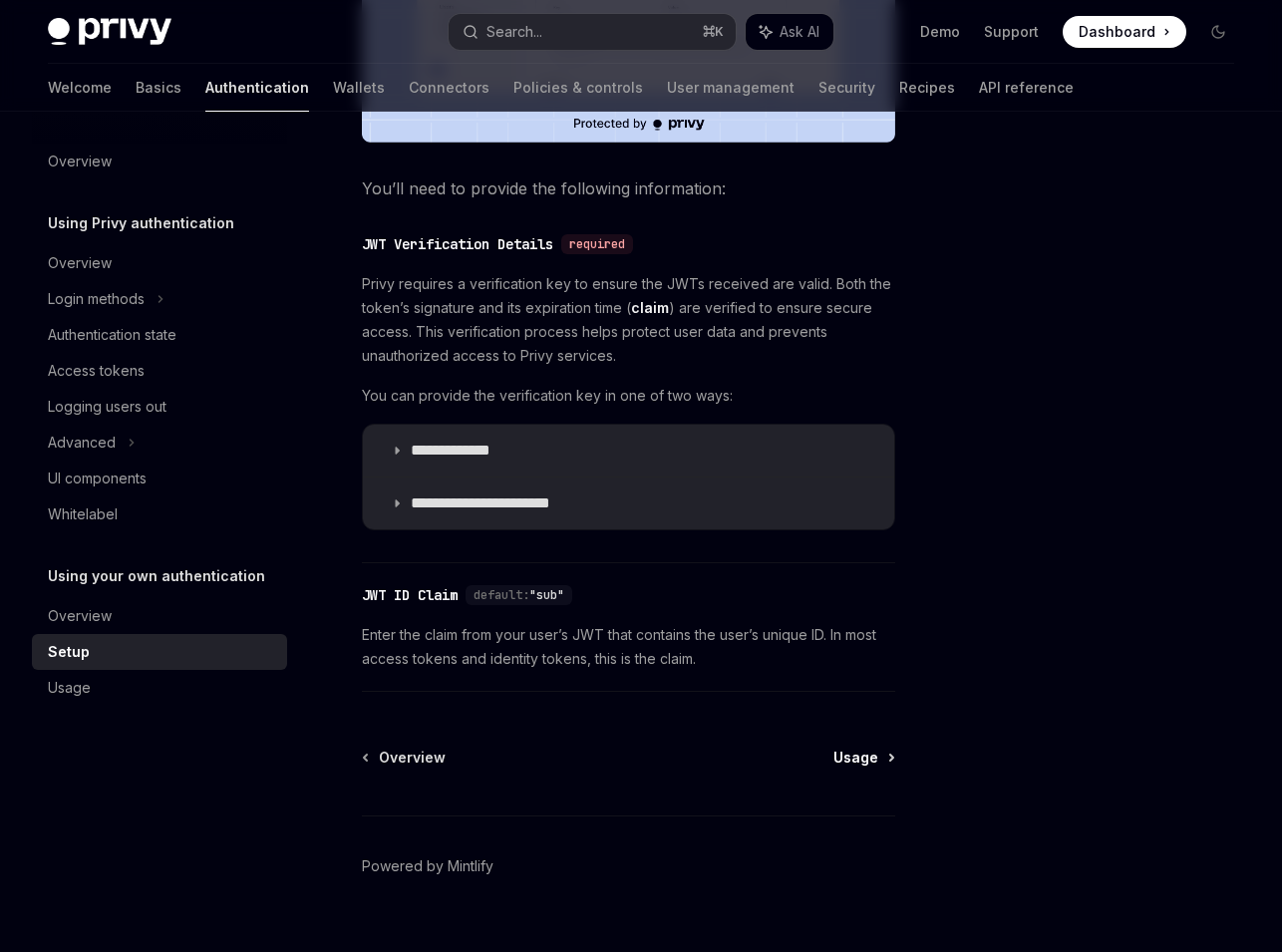 click on "Usage" at bounding box center [855, 758] 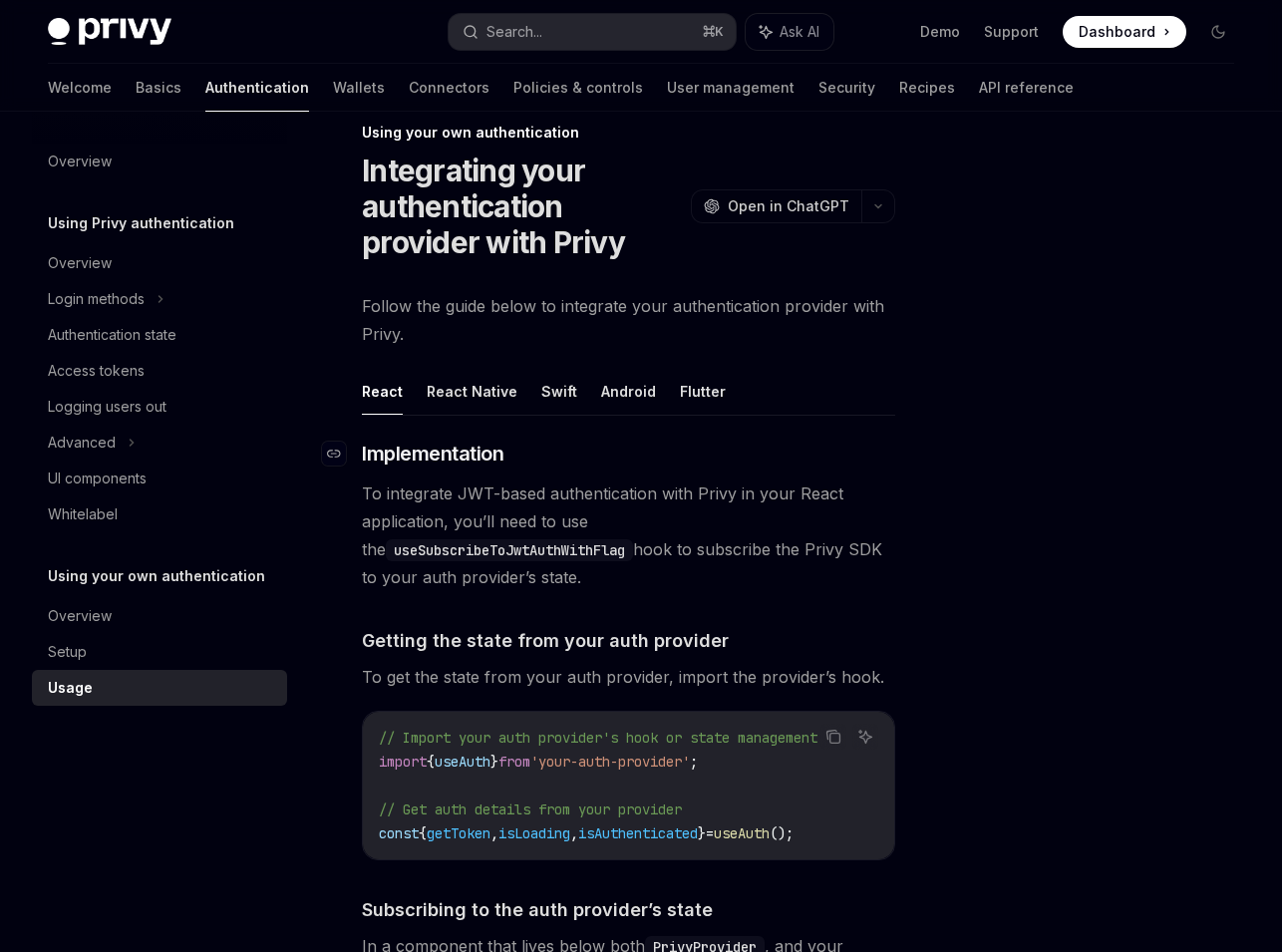 scroll, scrollTop: 38, scrollLeft: 0, axis: vertical 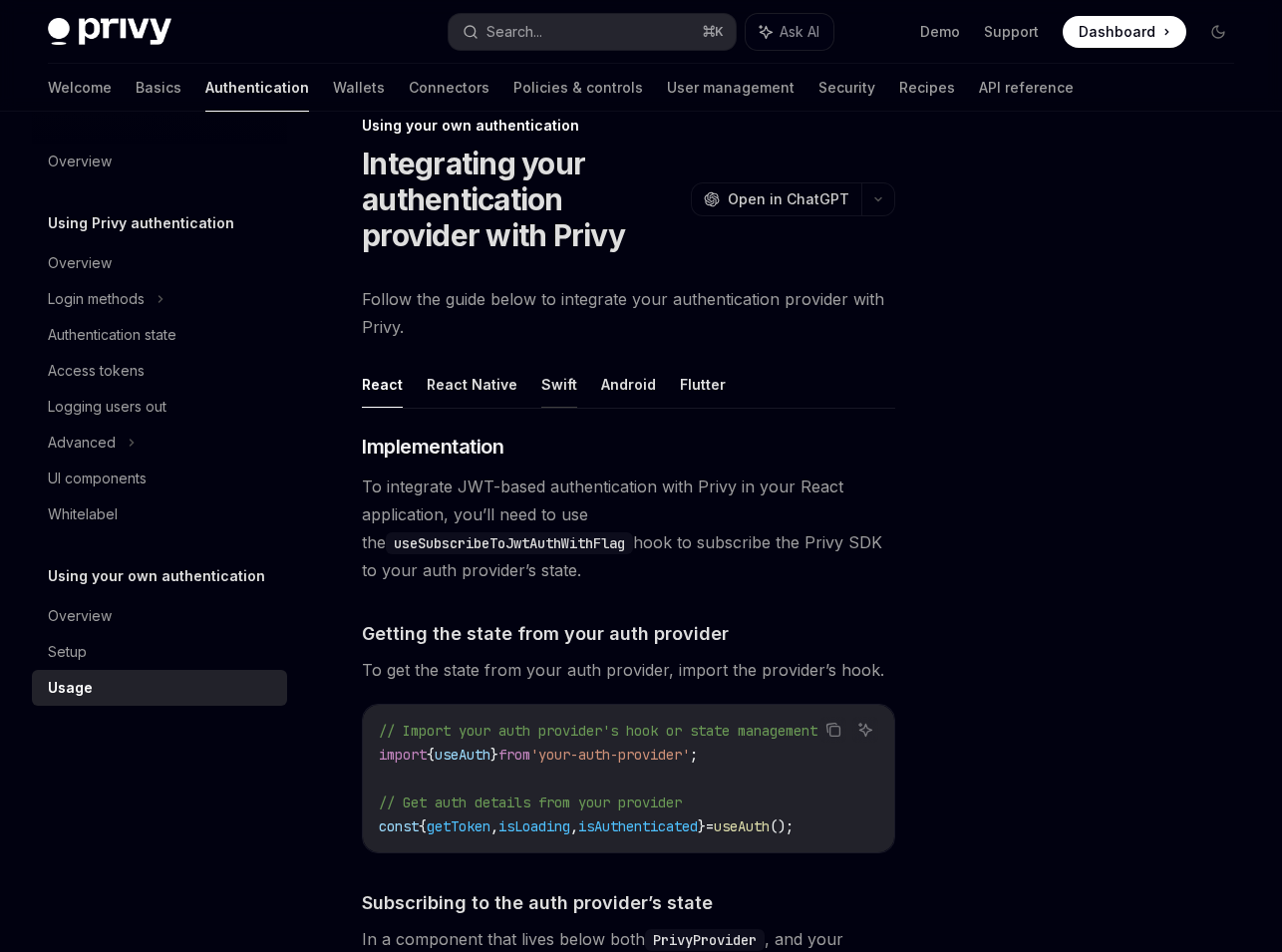 click on "Swift" at bounding box center (559, 384) 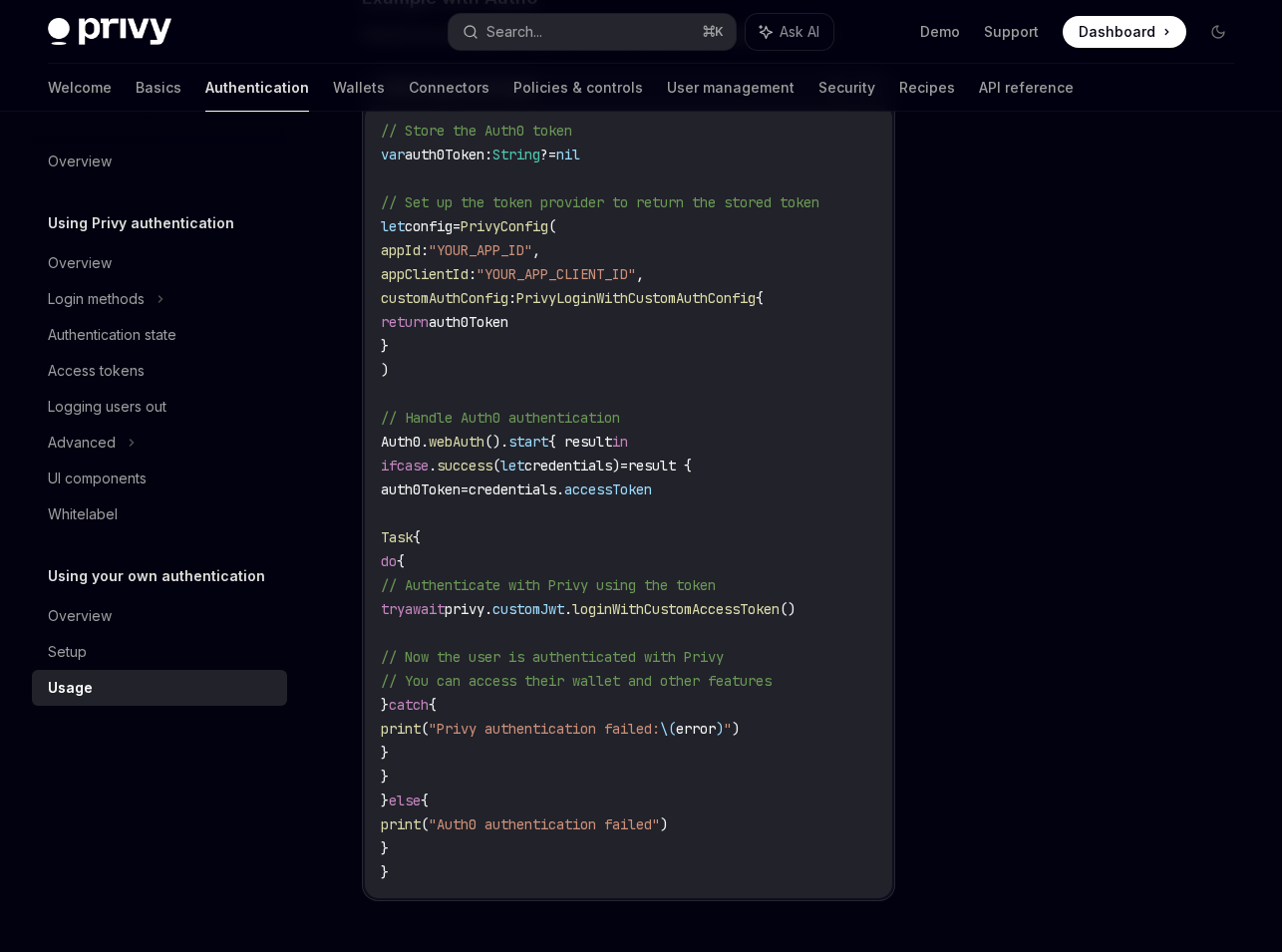 scroll, scrollTop: 1939, scrollLeft: 0, axis: vertical 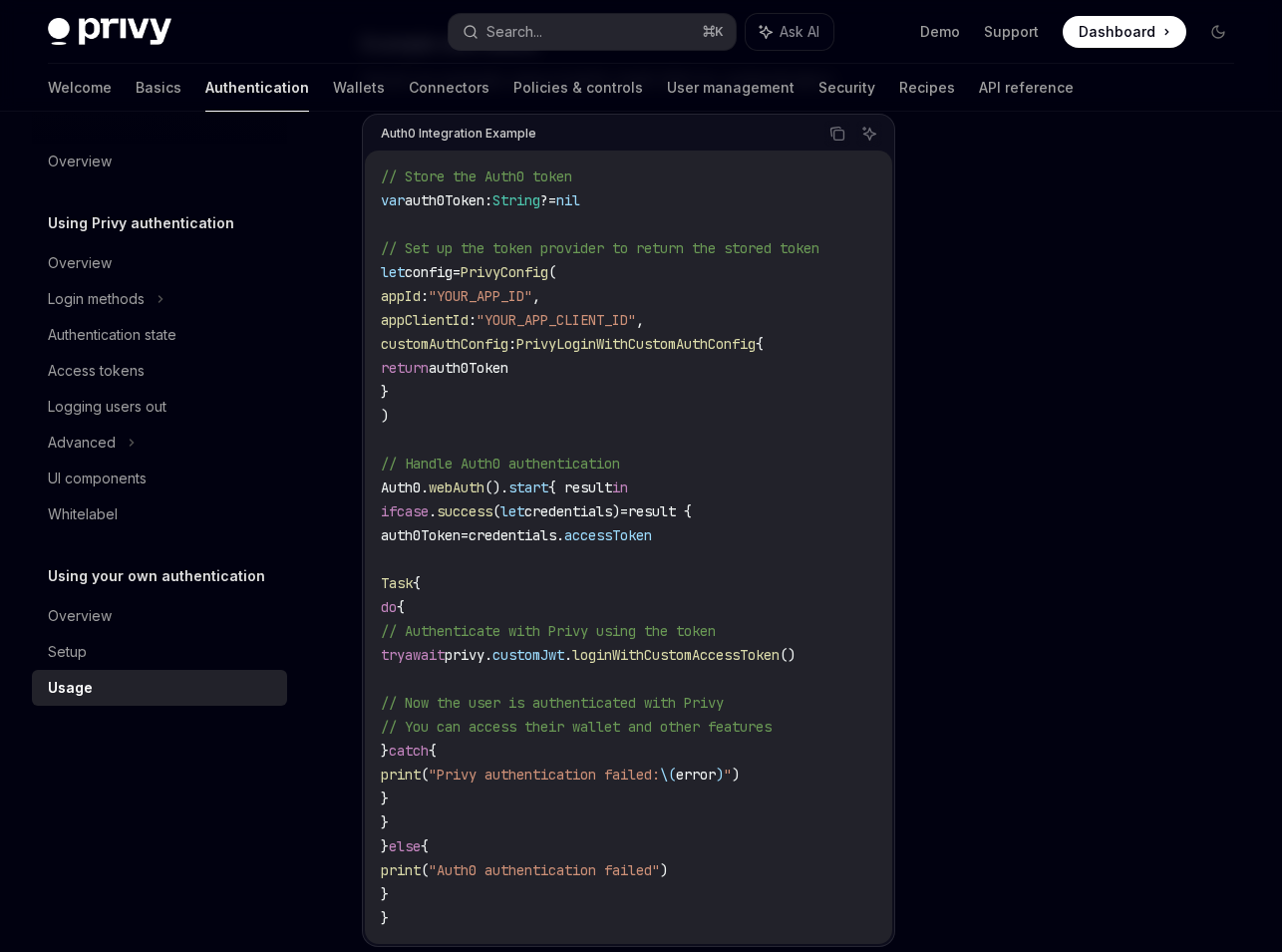 click on "loginWithCustomAccessToken" at bounding box center (676, 655) 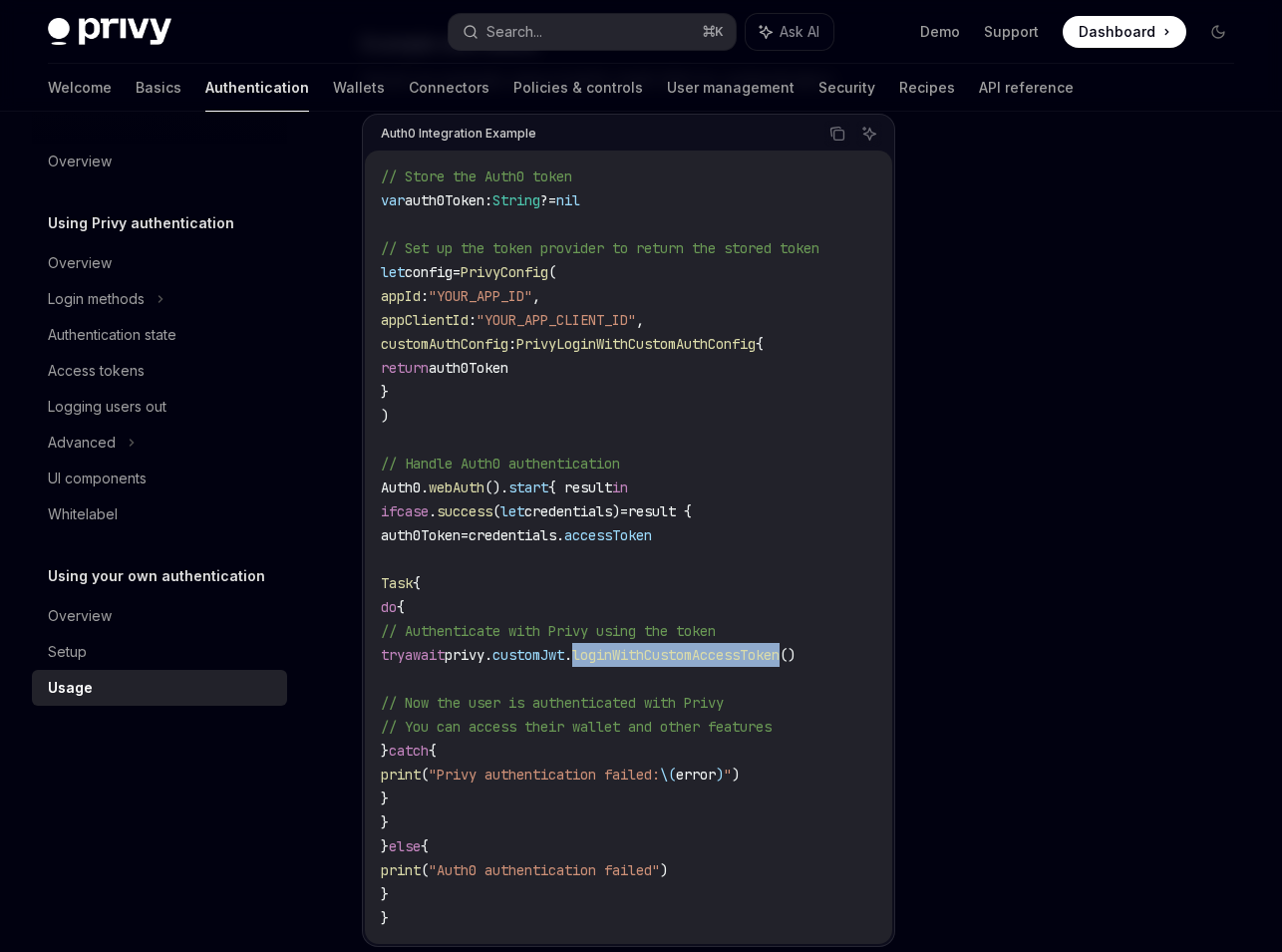click on "loginWithCustomAccessToken" at bounding box center (676, 655) 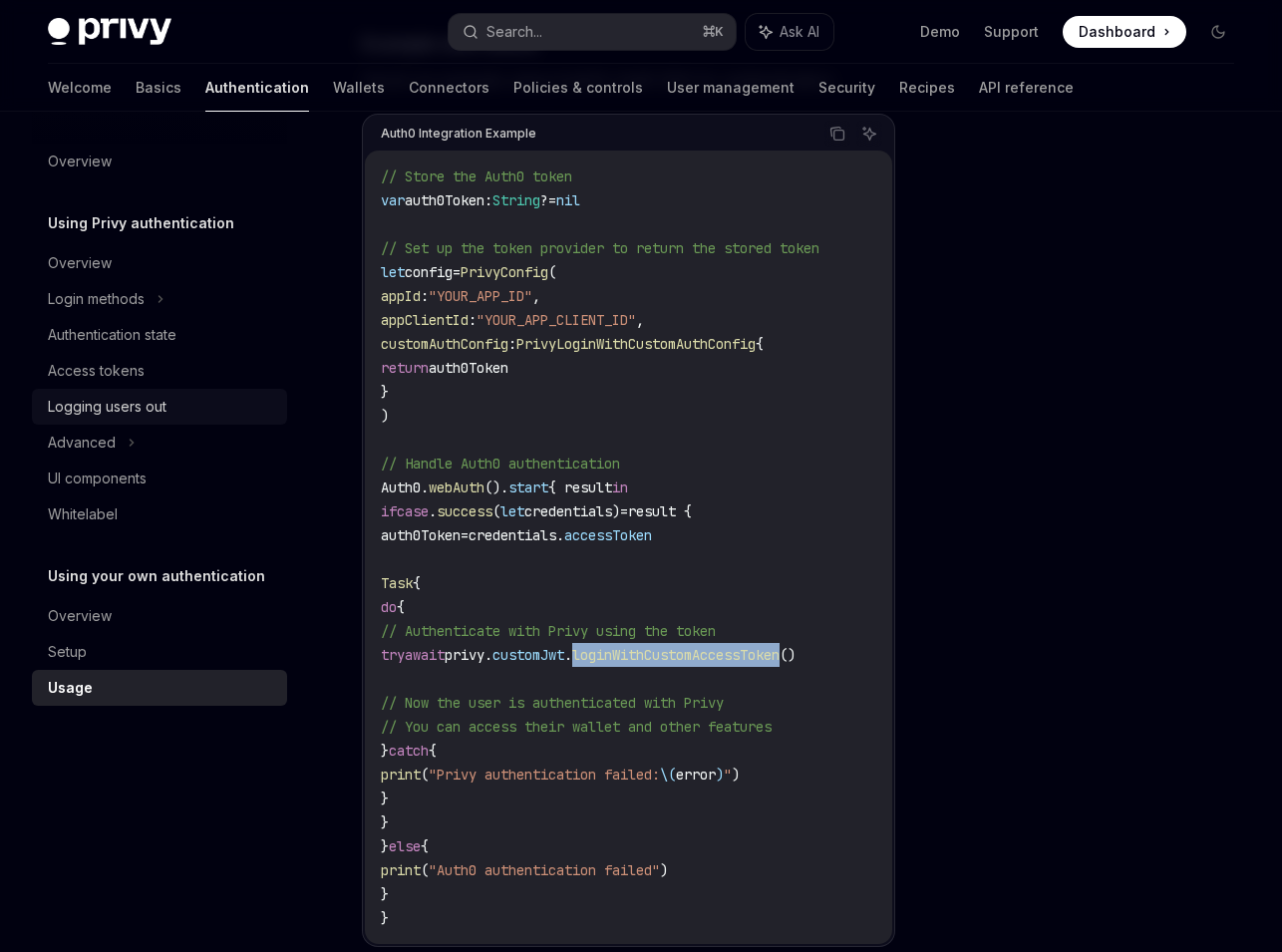 click on "Logging users out" at bounding box center [107, 407] 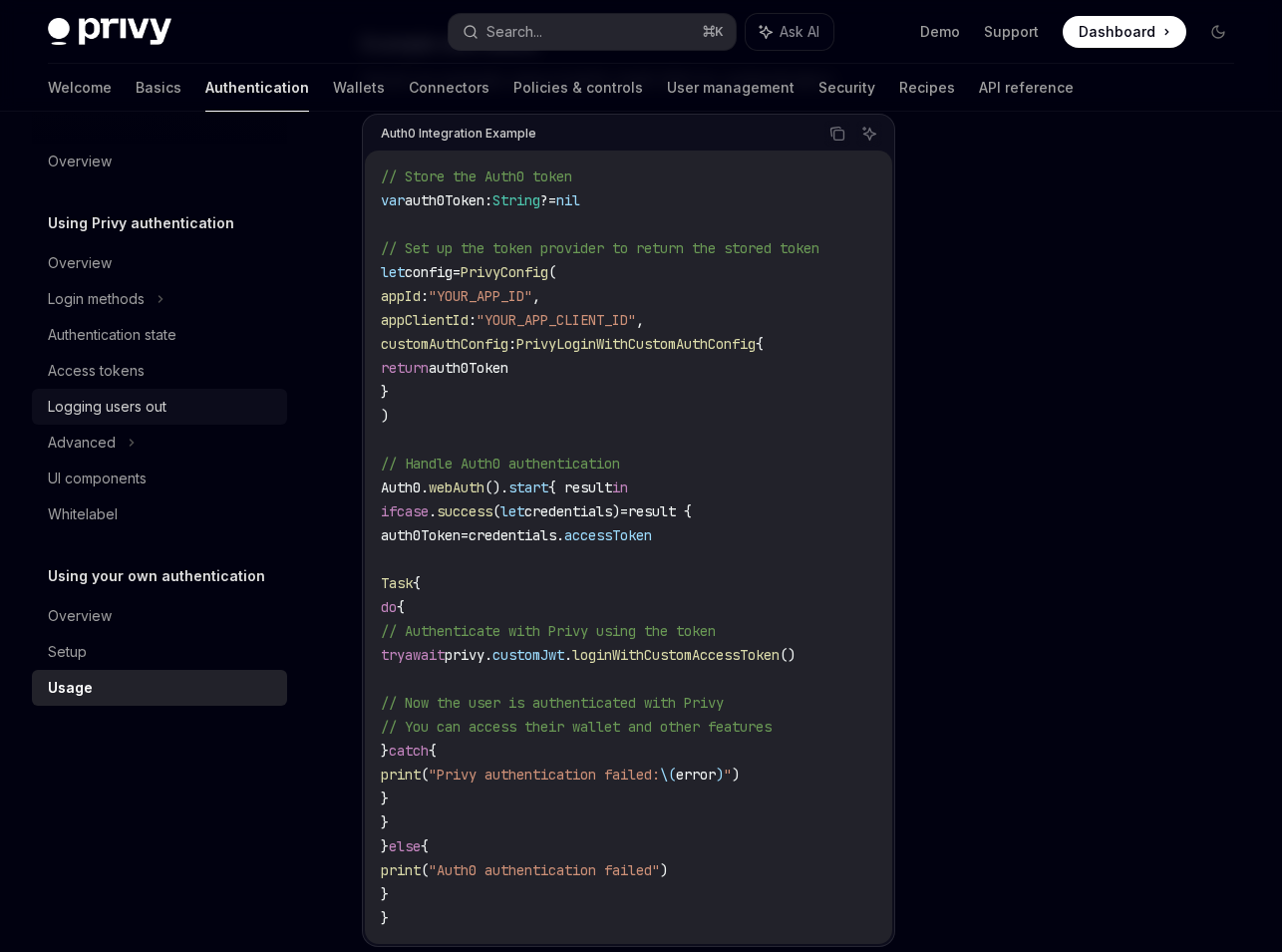 scroll, scrollTop: 0, scrollLeft: 0, axis: both 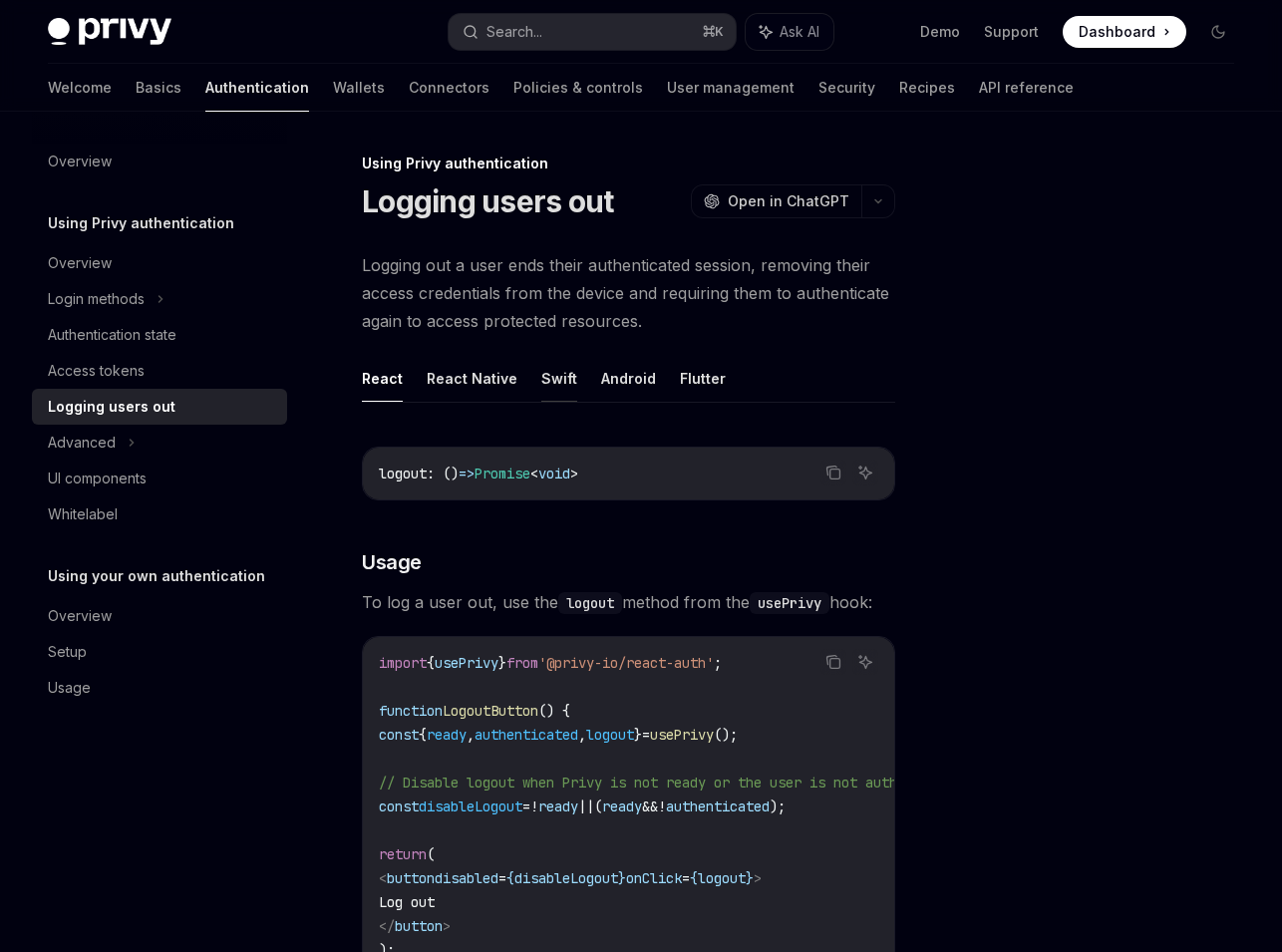 click on "Swift" at bounding box center [559, 378] 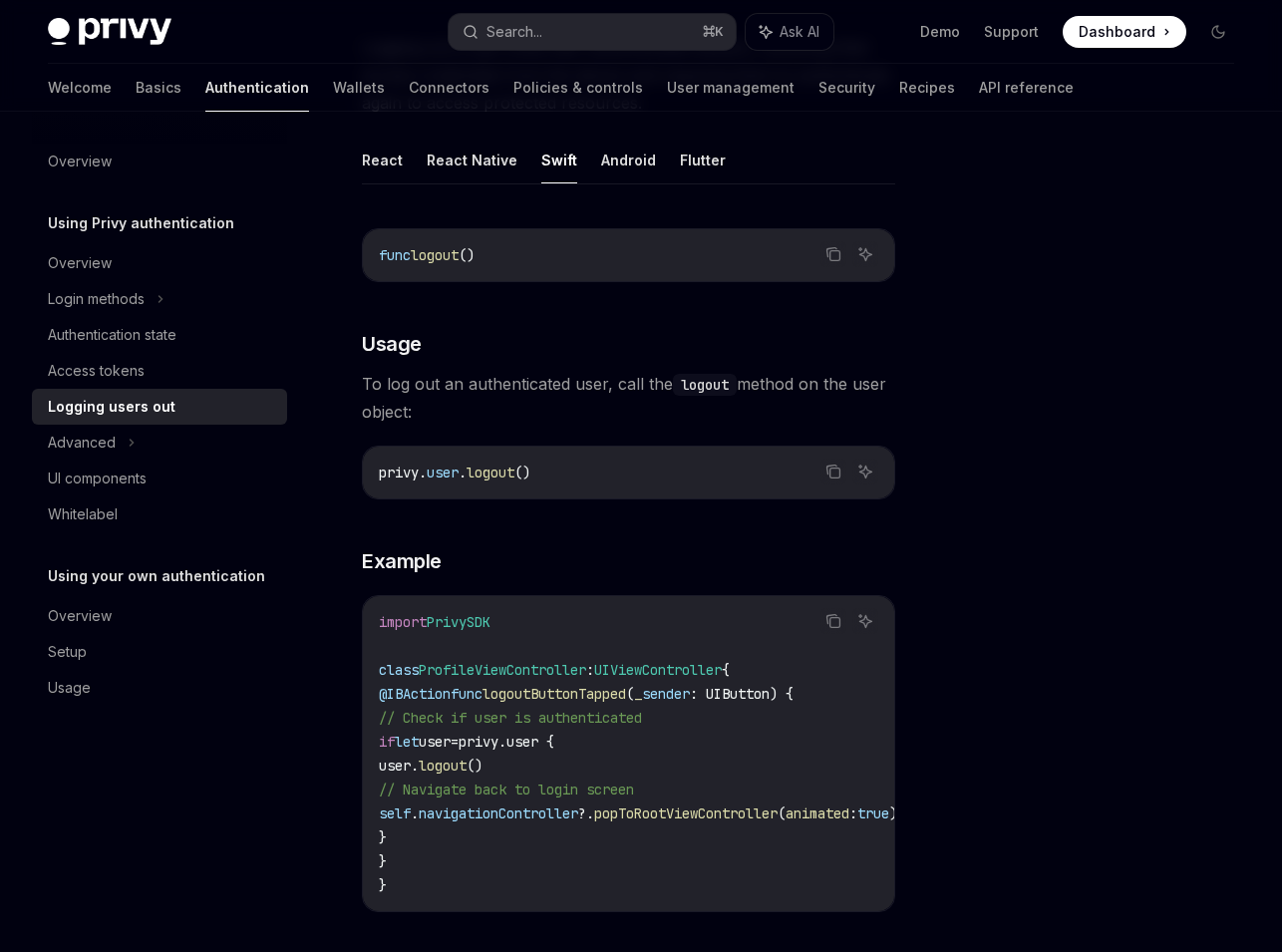 scroll, scrollTop: 230, scrollLeft: 0, axis: vertical 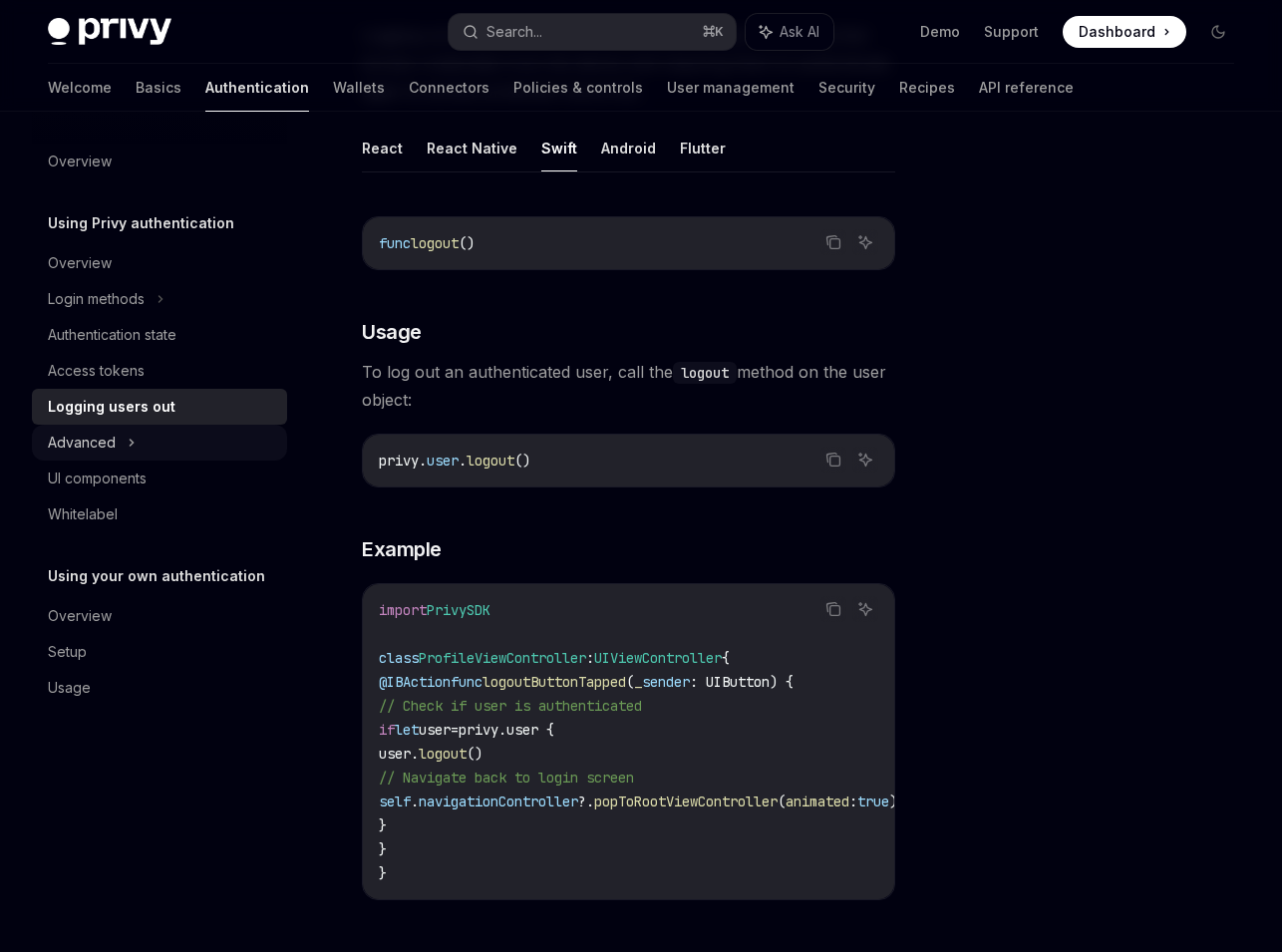 click on "Advanced" at bounding box center (82, 443) 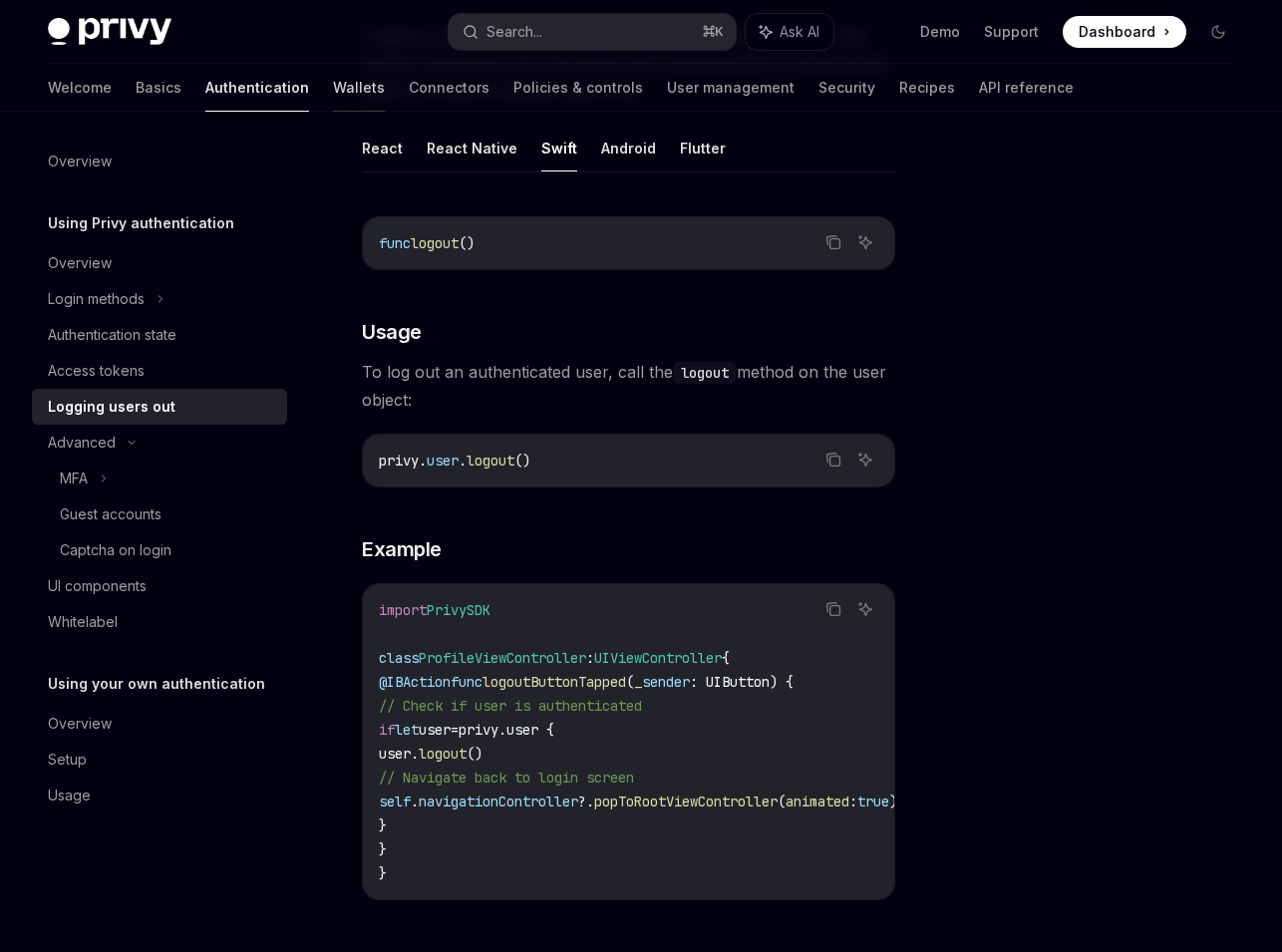 click on "Wallets" at bounding box center (359, 88) 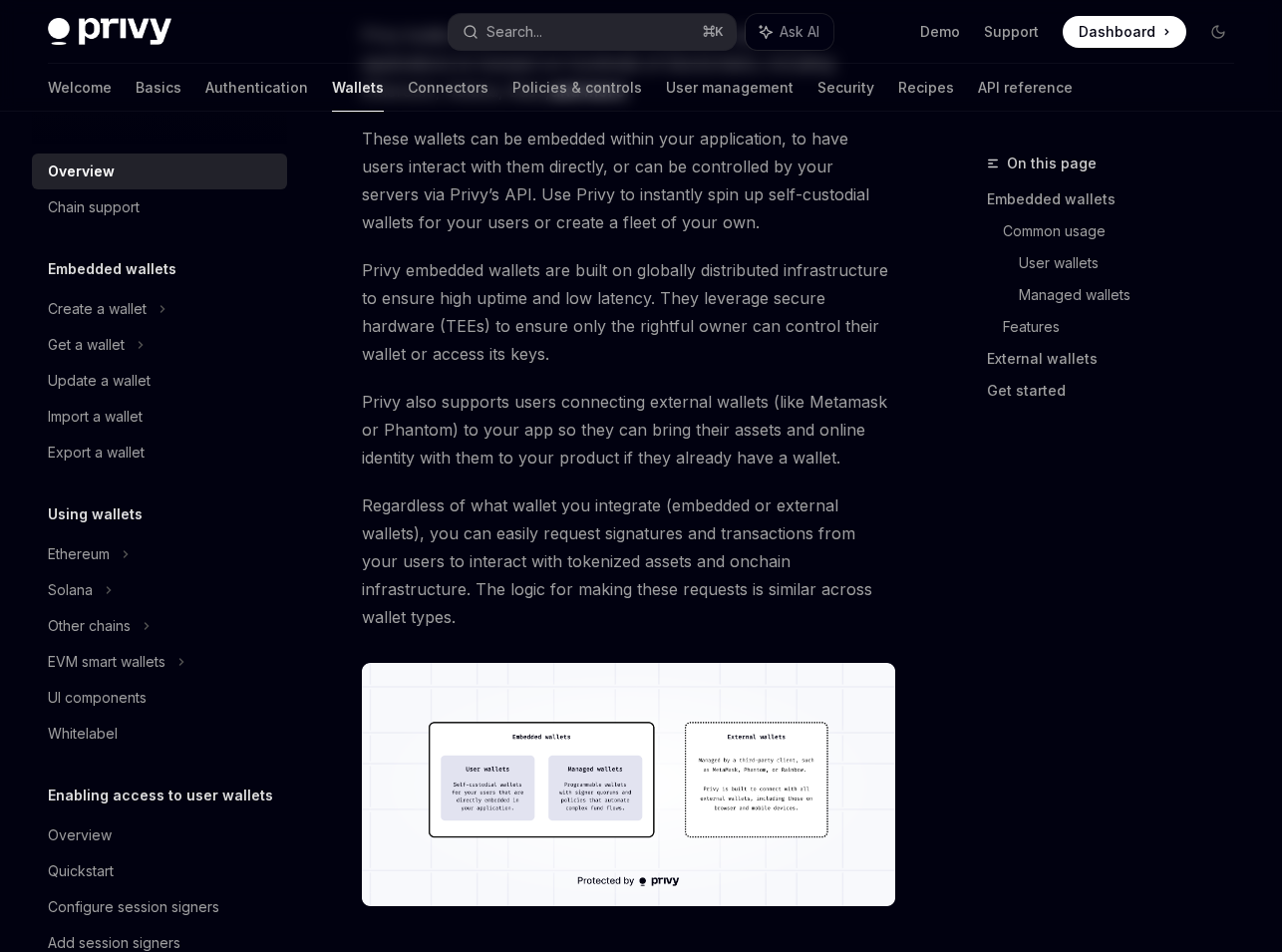 scroll, scrollTop: 0, scrollLeft: 0, axis: both 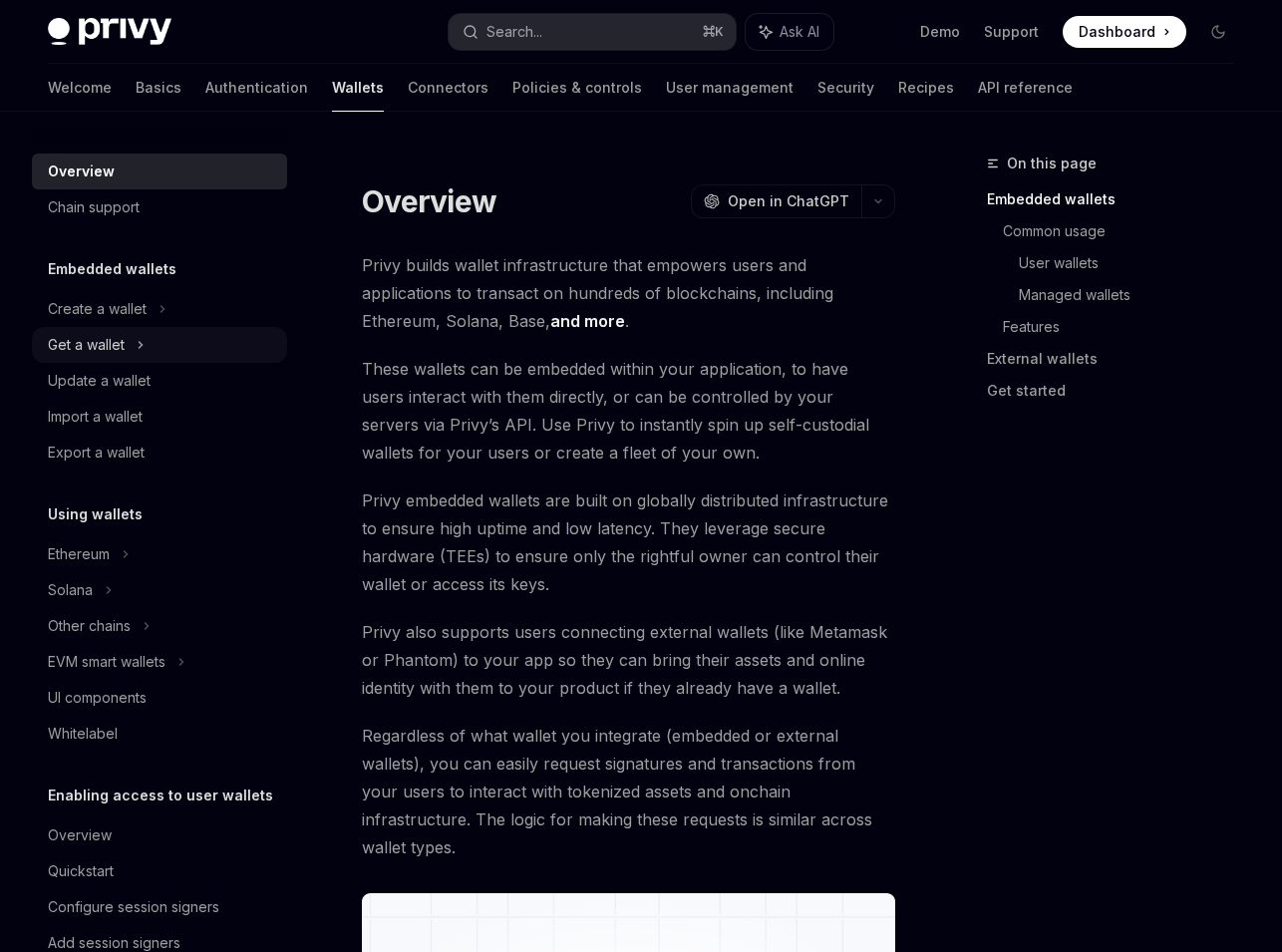 click on "Get a wallet" at bounding box center [86, 345] 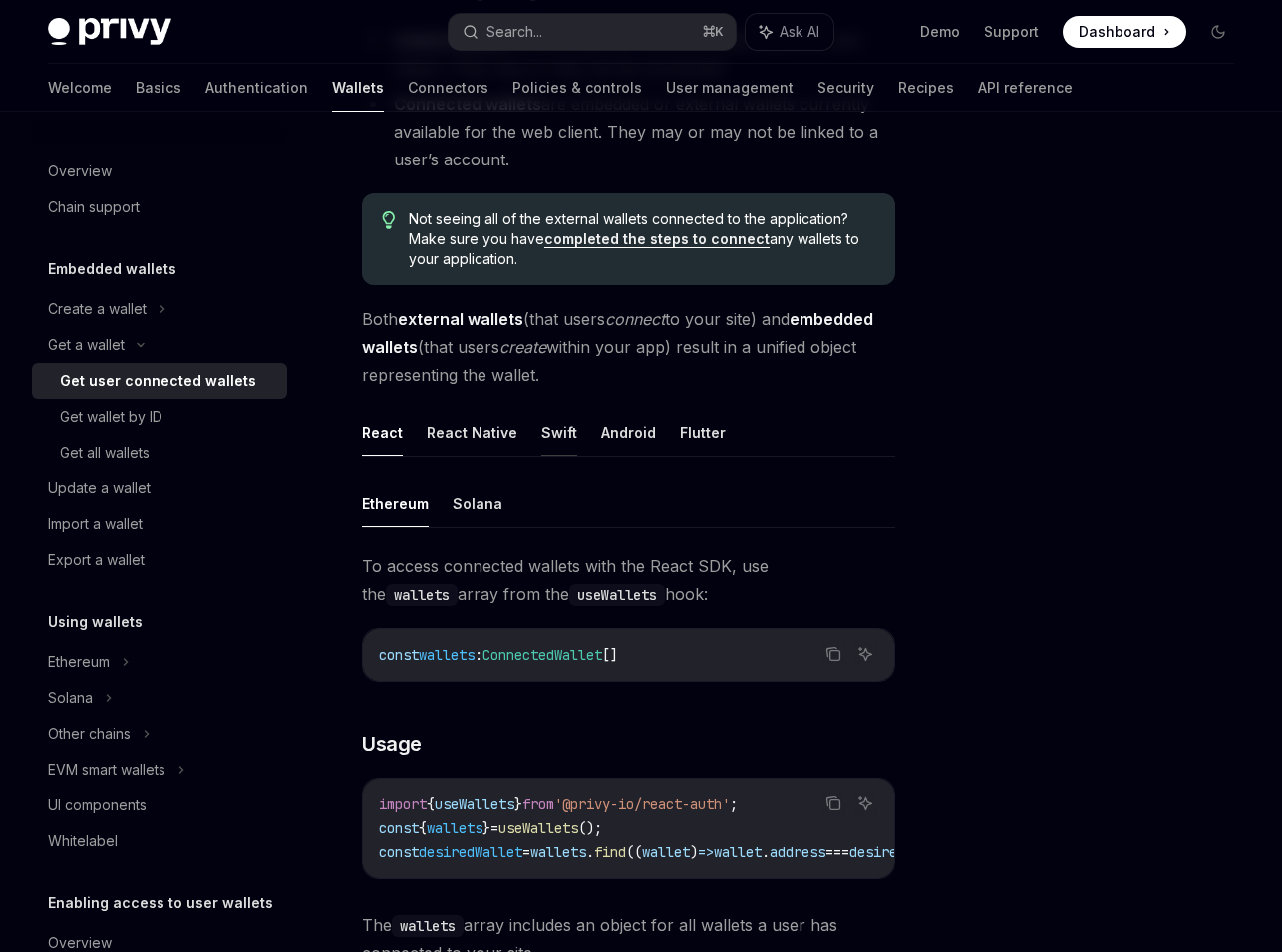 click on "Swift" at bounding box center [559, 432] 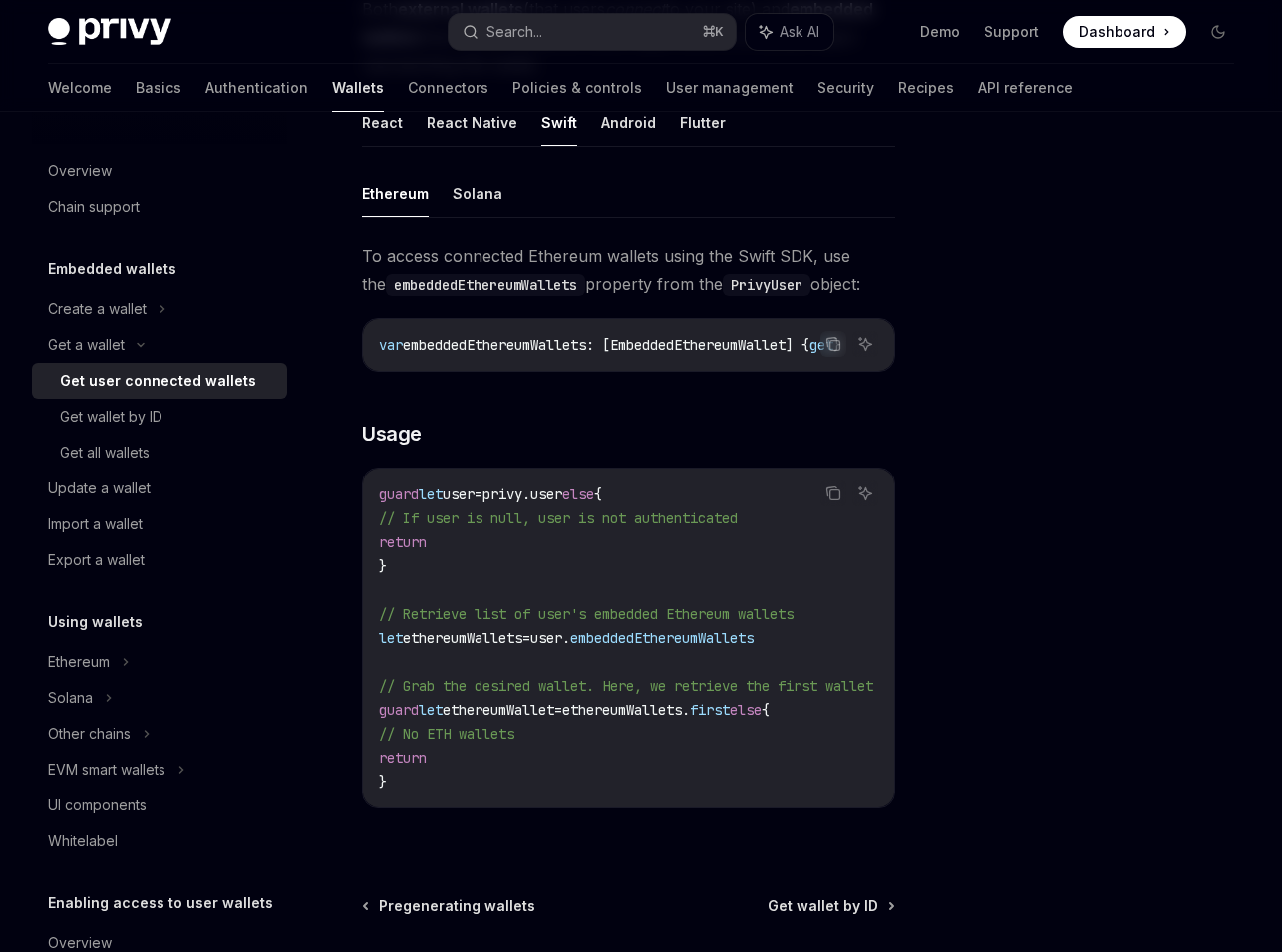 scroll, scrollTop: 739, scrollLeft: 0, axis: vertical 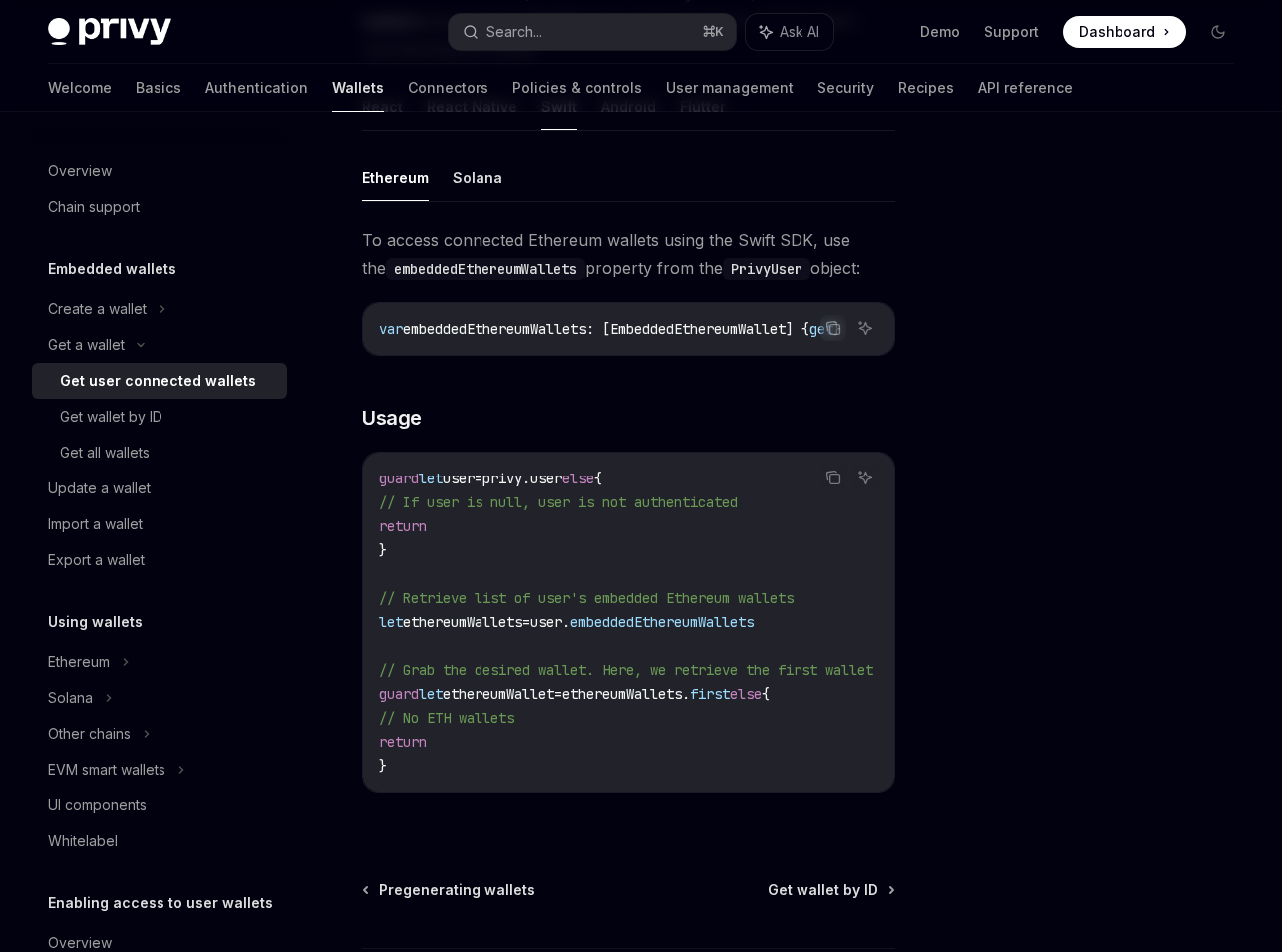 click on "embeddedEthereumWallets: [EmbeddedEthereumWallet] {" at bounding box center [606, 329] 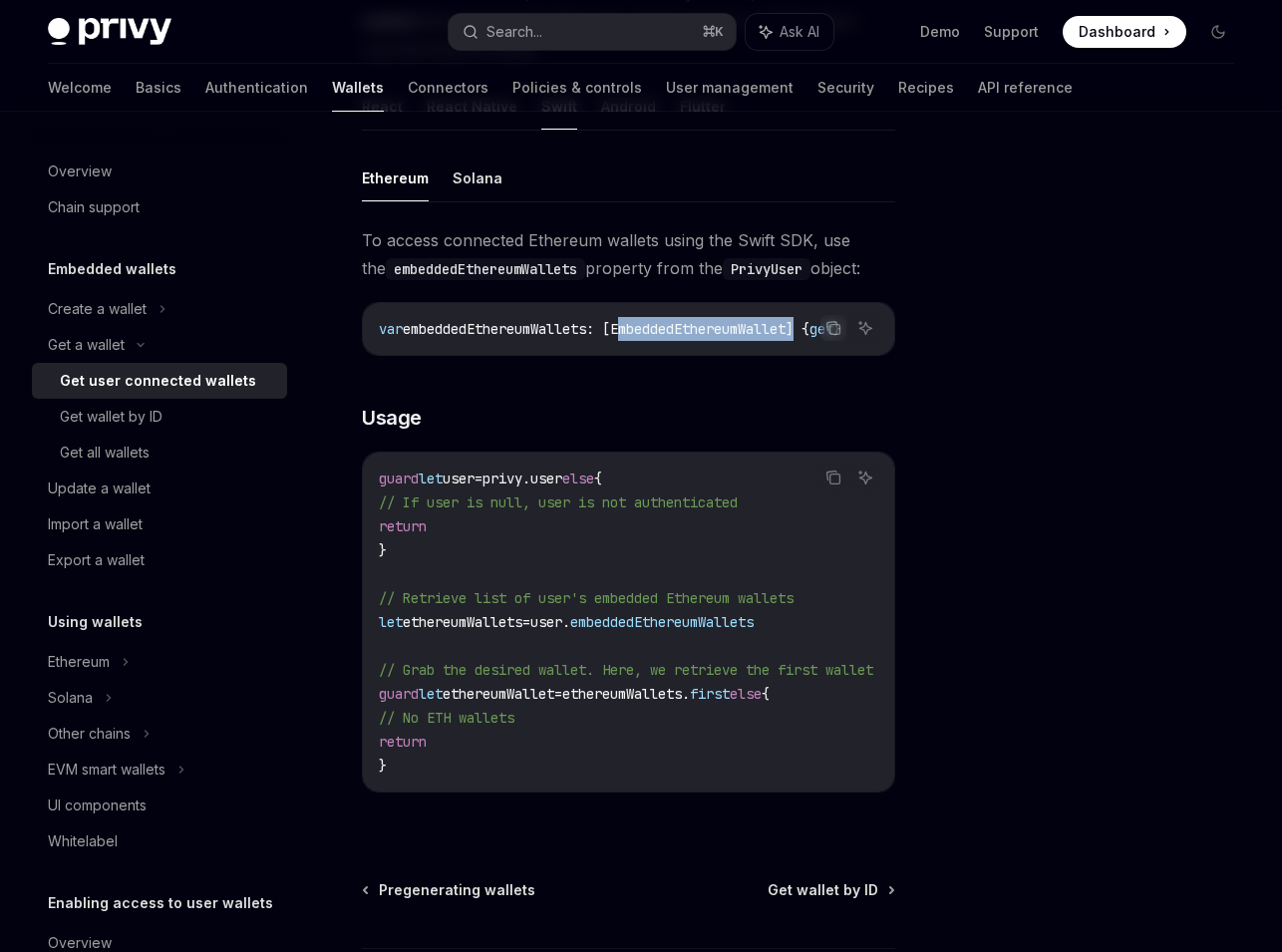 click on "embeddedEthereumWallets: [EmbeddedEthereumWallet] {" at bounding box center (606, 329) 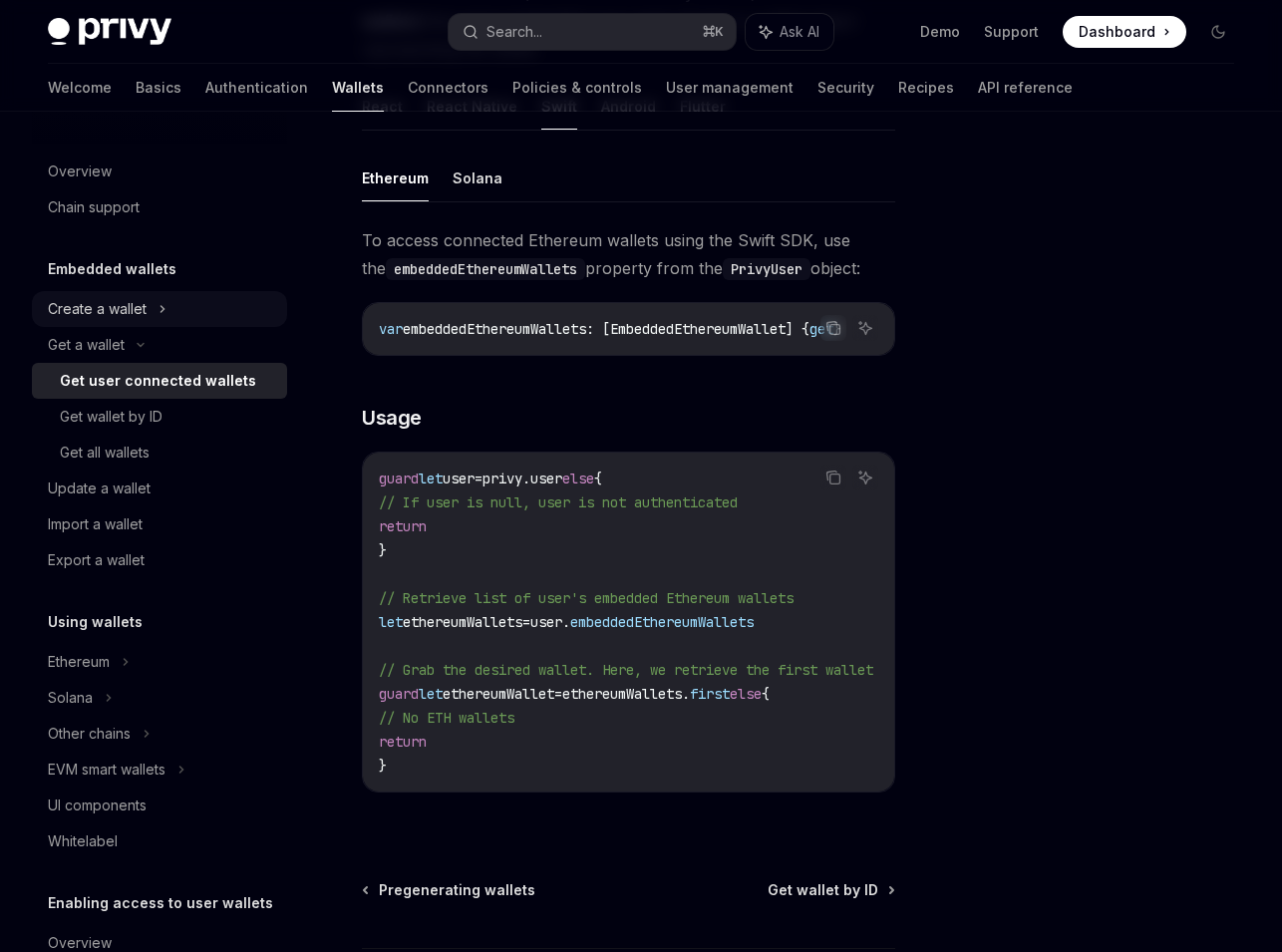 click on "Create a wallet" at bounding box center (97, 309) 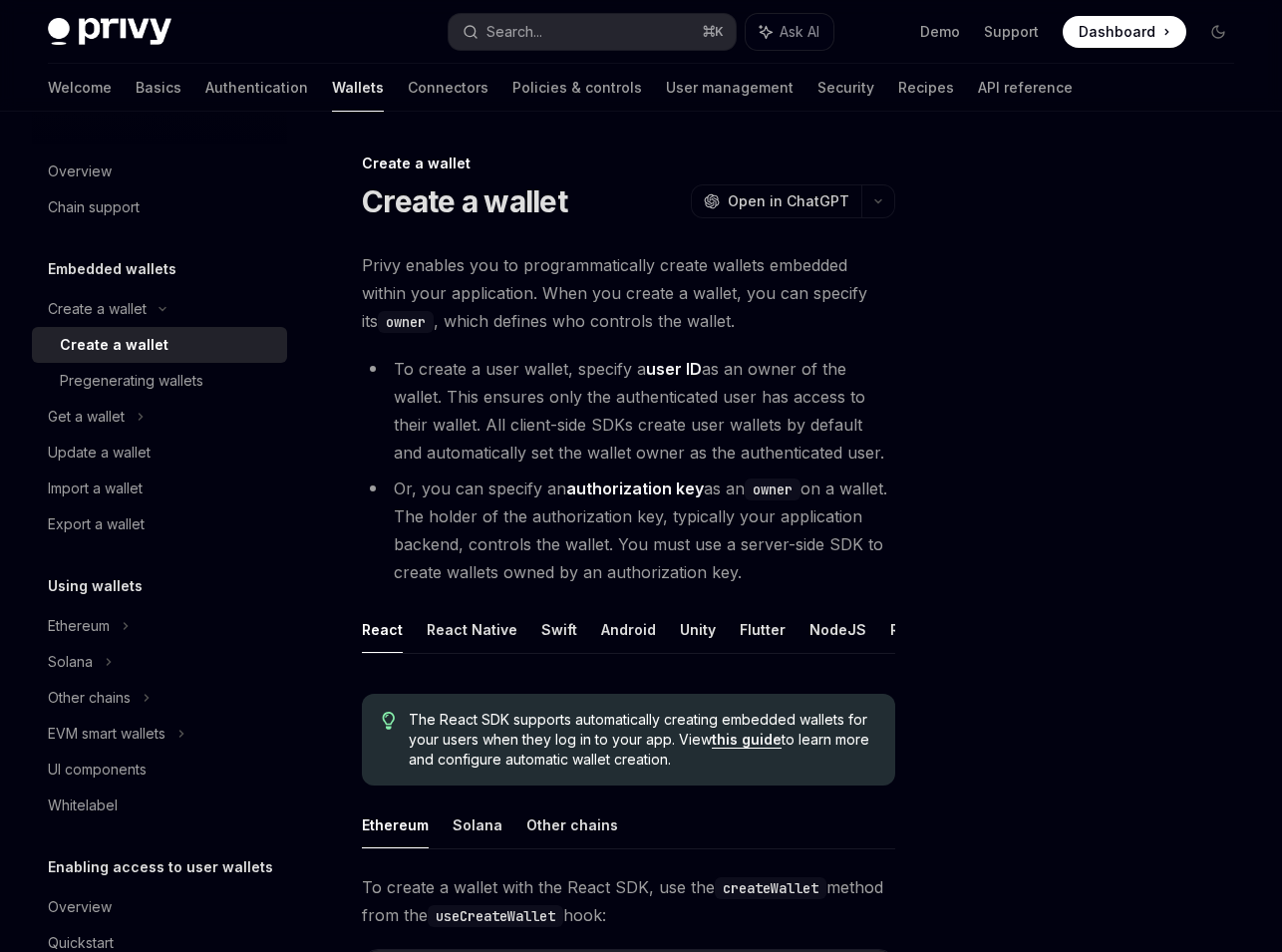 scroll, scrollTop: 0, scrollLeft: 0, axis: both 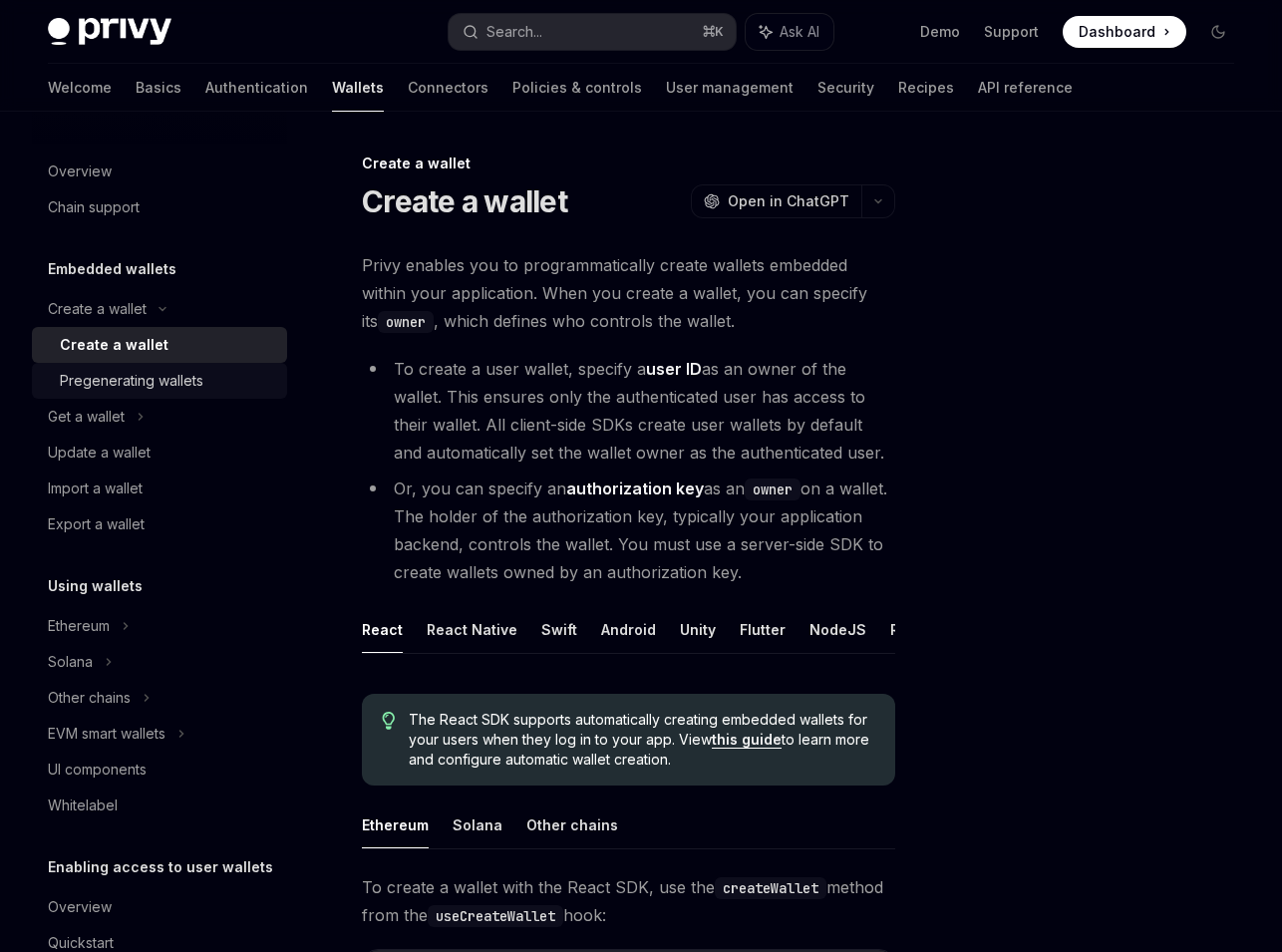 click on "Pregenerating wallets" at bounding box center (132, 381) 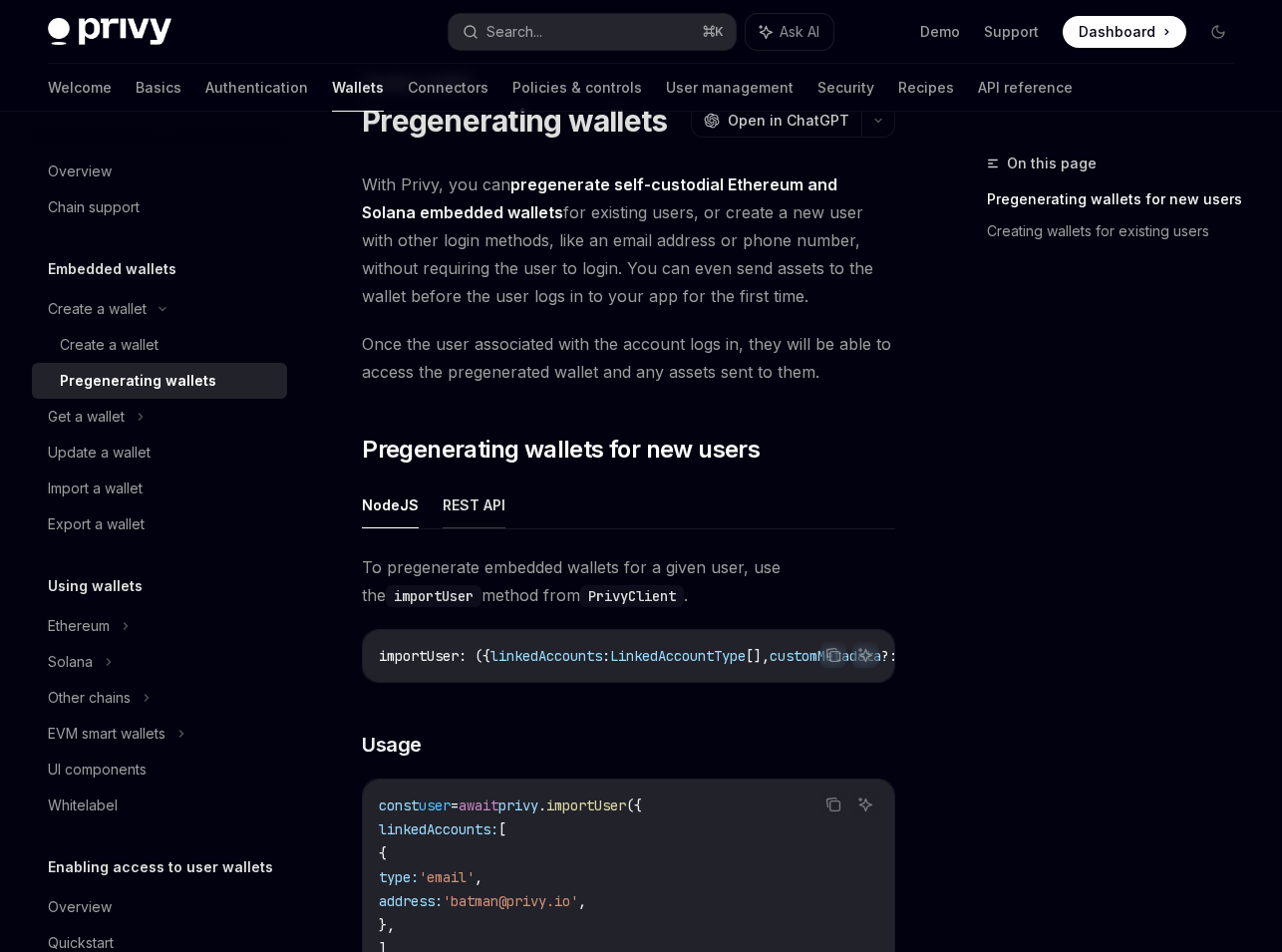 scroll, scrollTop: 71, scrollLeft: 0, axis: vertical 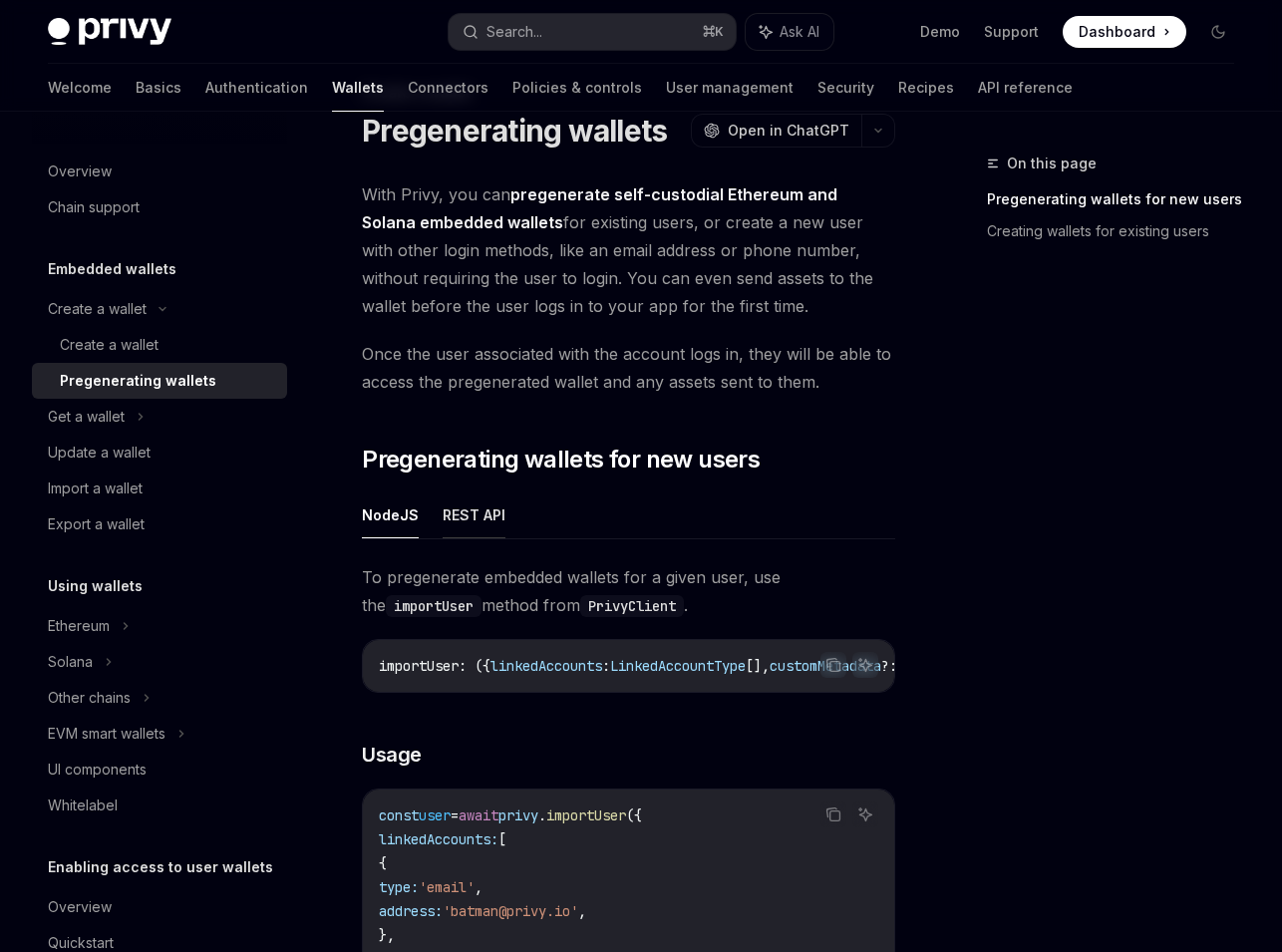 click on "REST API" at bounding box center (474, 514) 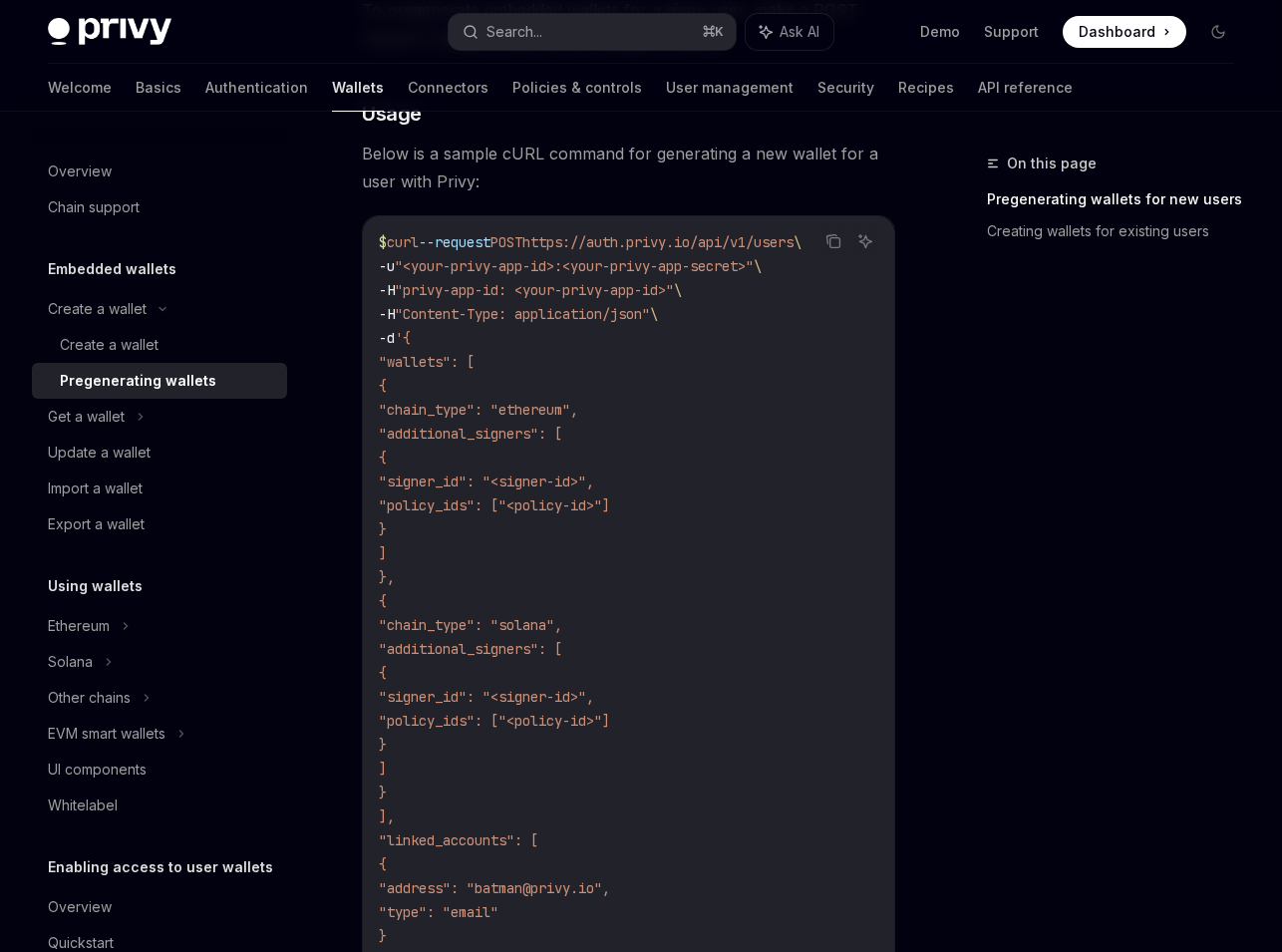 scroll, scrollTop: 635, scrollLeft: 0, axis: vertical 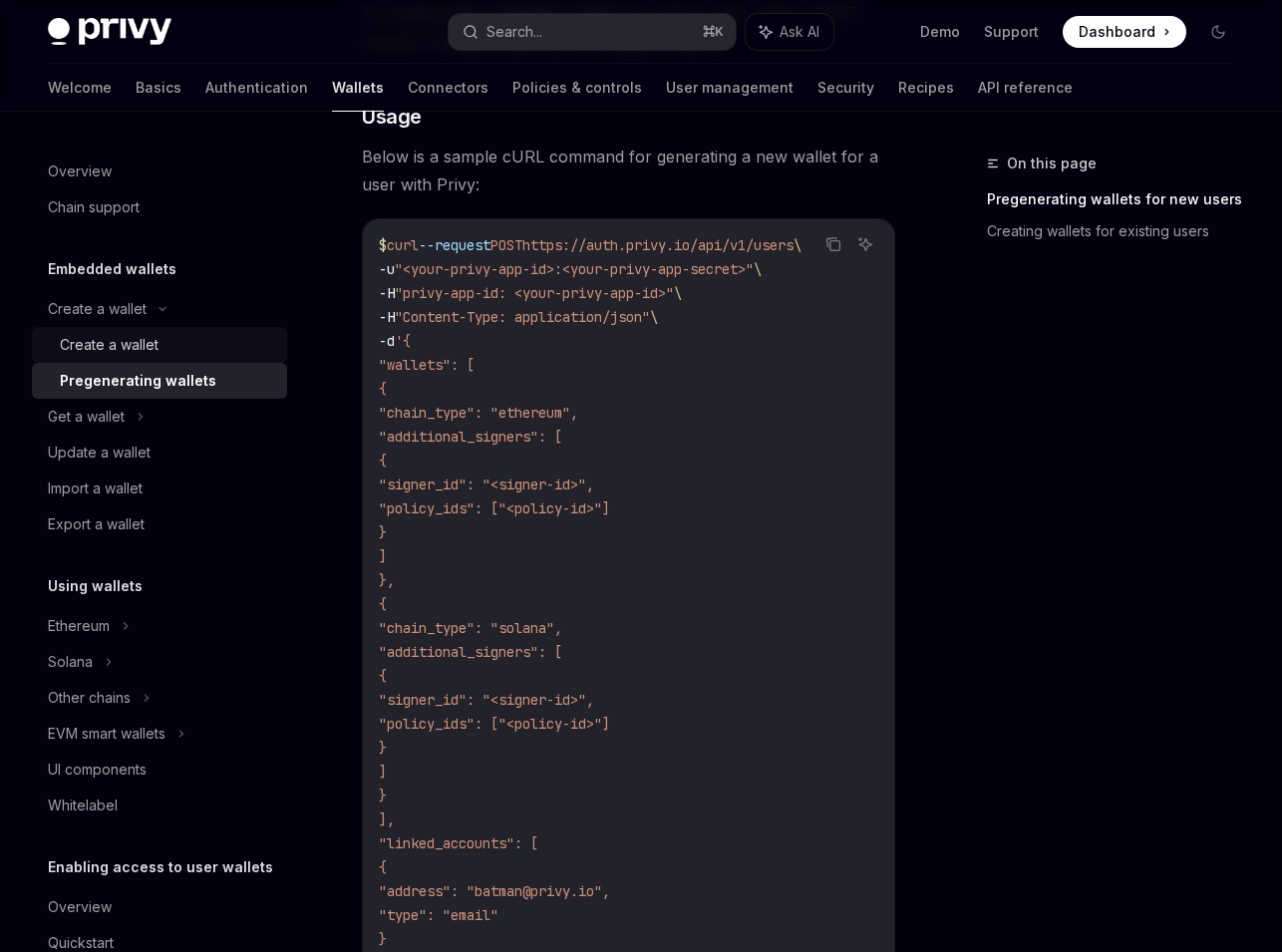 click on "Create a wallet" at bounding box center (109, 345) 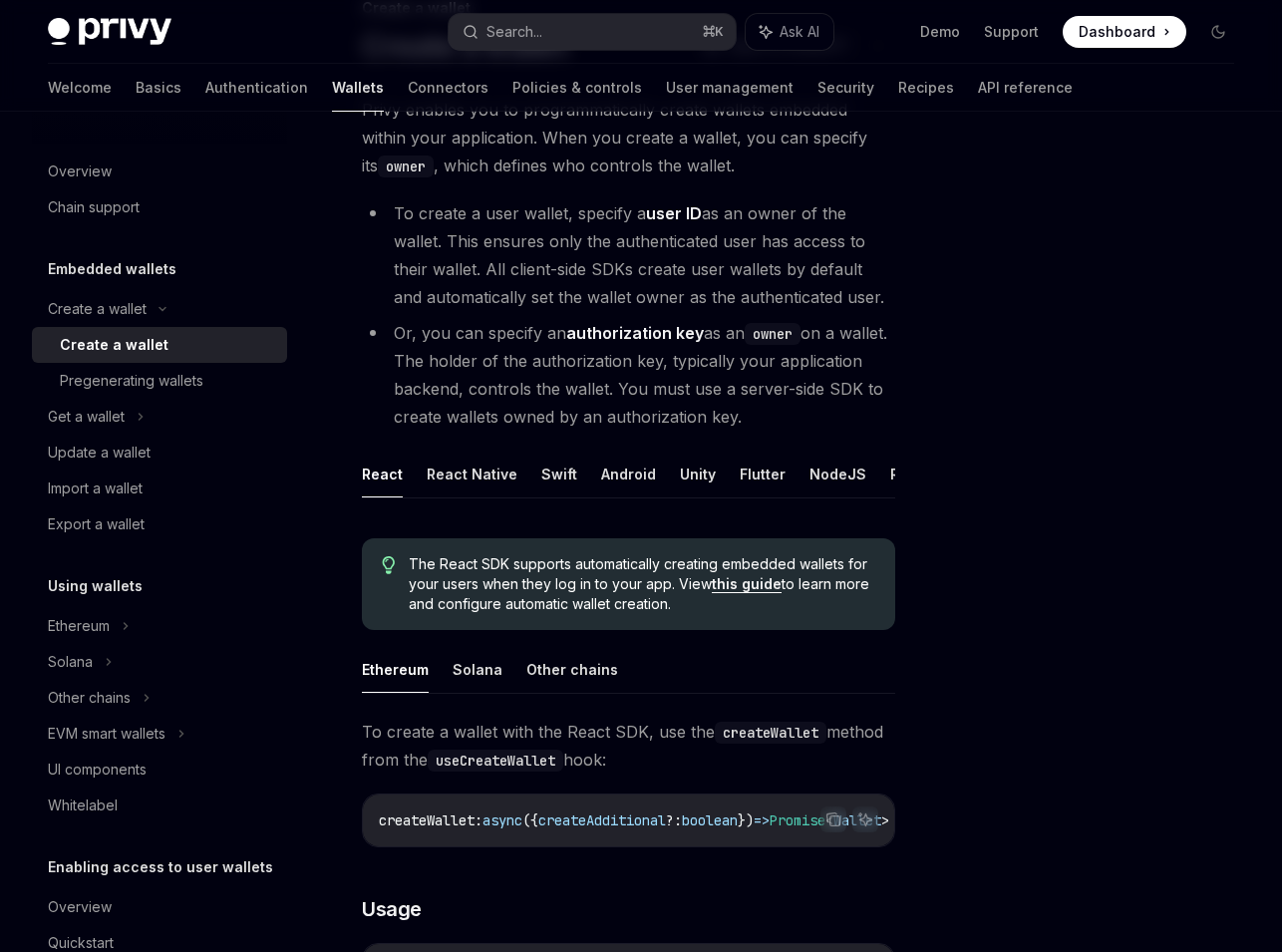 scroll, scrollTop: 238, scrollLeft: 0, axis: vertical 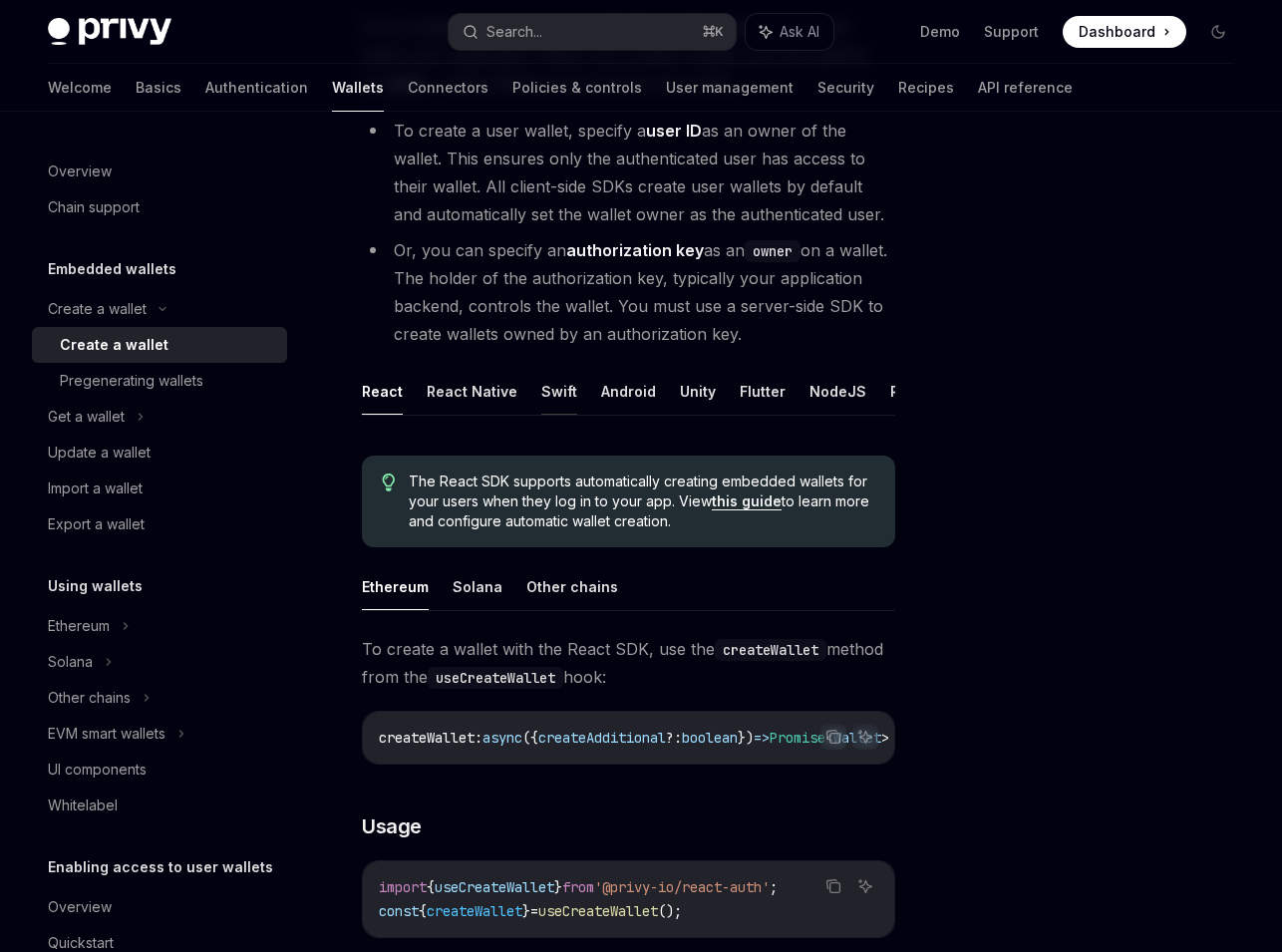 click on "Swift" at bounding box center [559, 391] 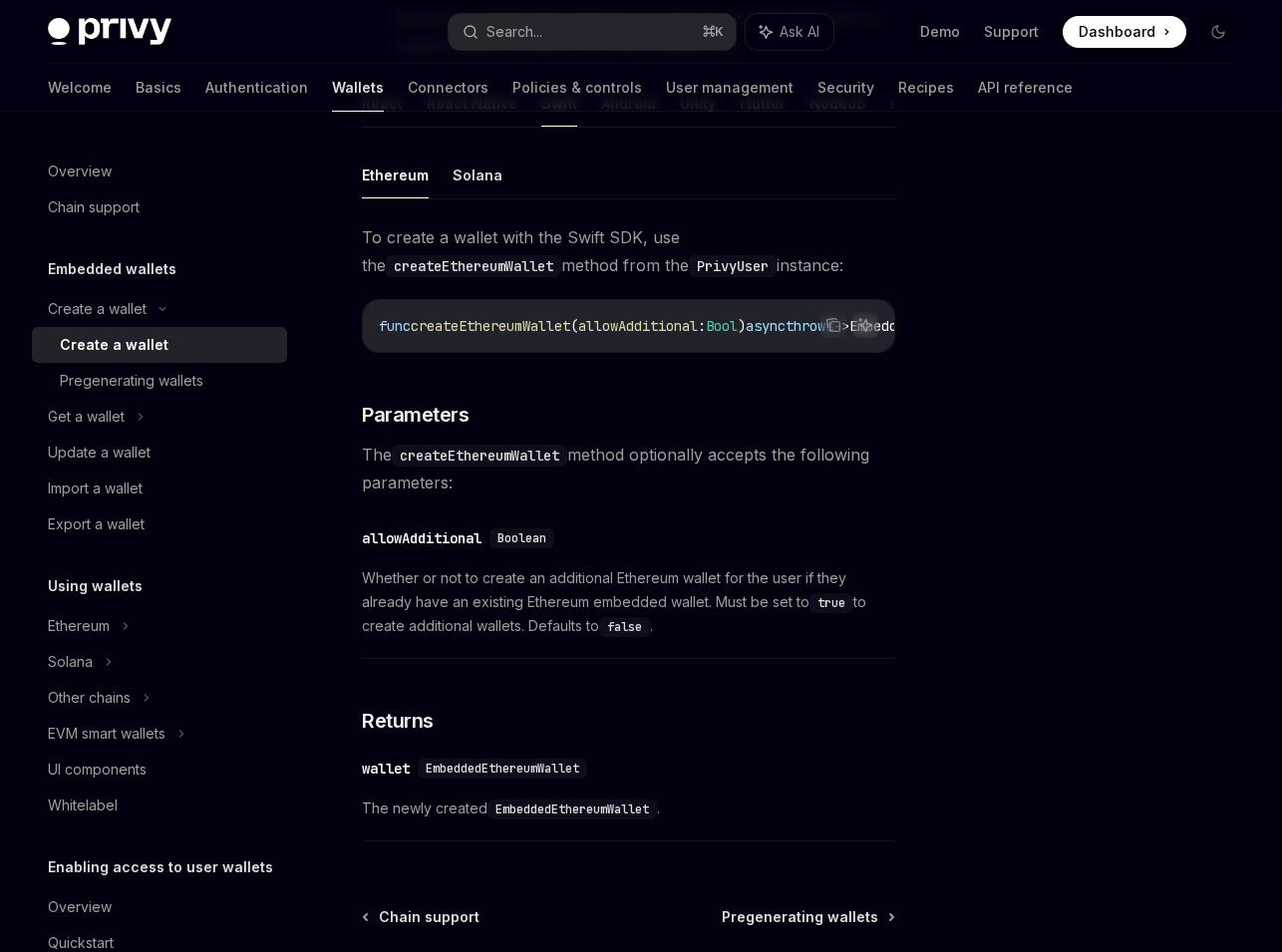 scroll, scrollTop: 528, scrollLeft: 0, axis: vertical 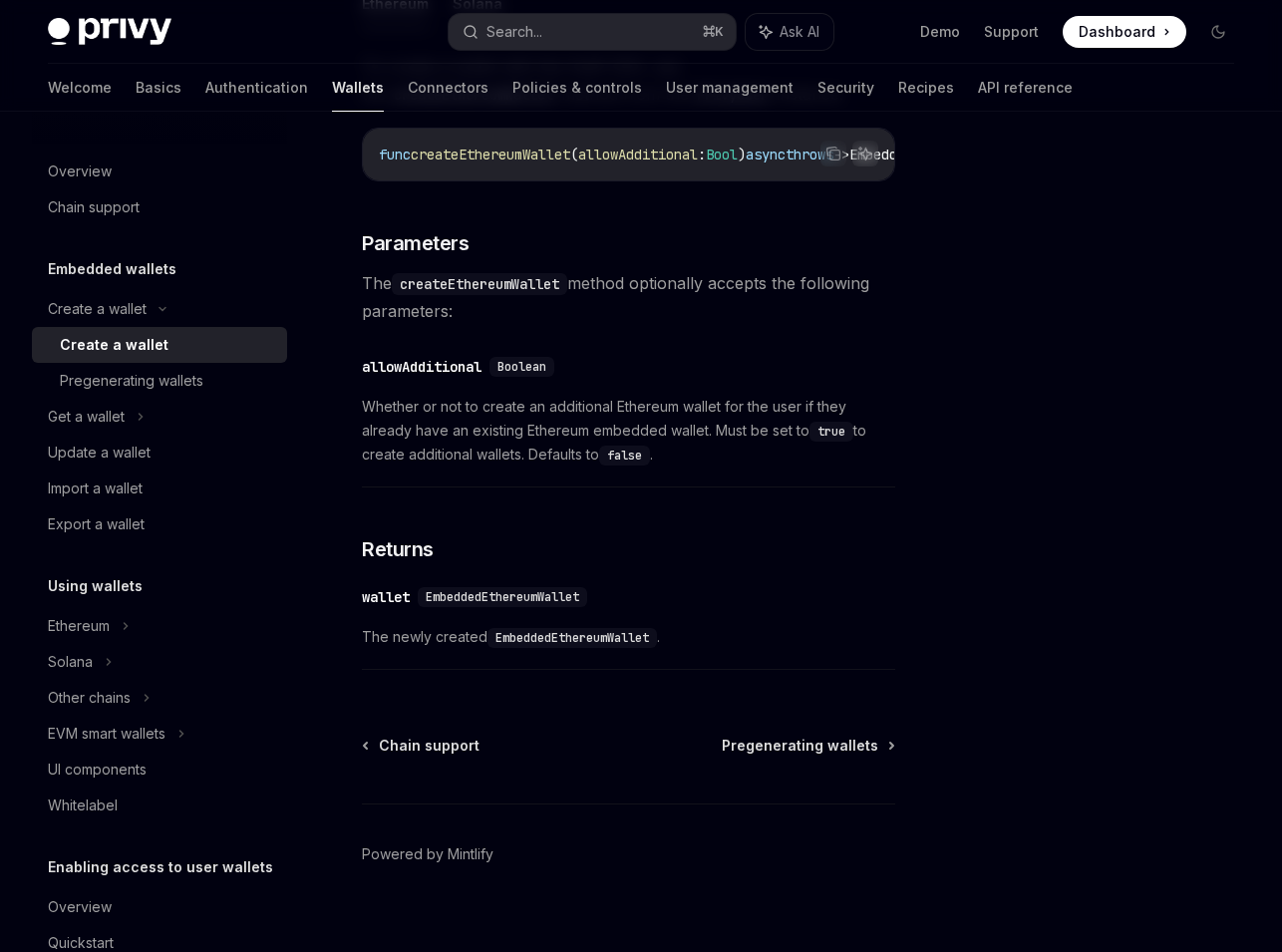 click on "To create a wallet with the Swift SDK, use the  createEthereumWallet  method from the  PrivyUser  instance: Copy Ask AI func  createEthereumWallet ( allowAdditional :  Bool )  async  throws  ->  EmbeddedEthereumWallet
​ Parameters The  createEthereumWallet  method optionally accepts the following parameters: ​ allowAdditional Boolean Whether or not to create an additional Ethereum wallet for the user if they already have an existing Ethereum embedded wallet. Must be set to  true  to create additional wallets. Defaults to  false . ​ Returns ​ wallet EmbeddedEthereumWallet The newly created  EmbeddedEthereumWallet ." at bounding box center (628, 366) 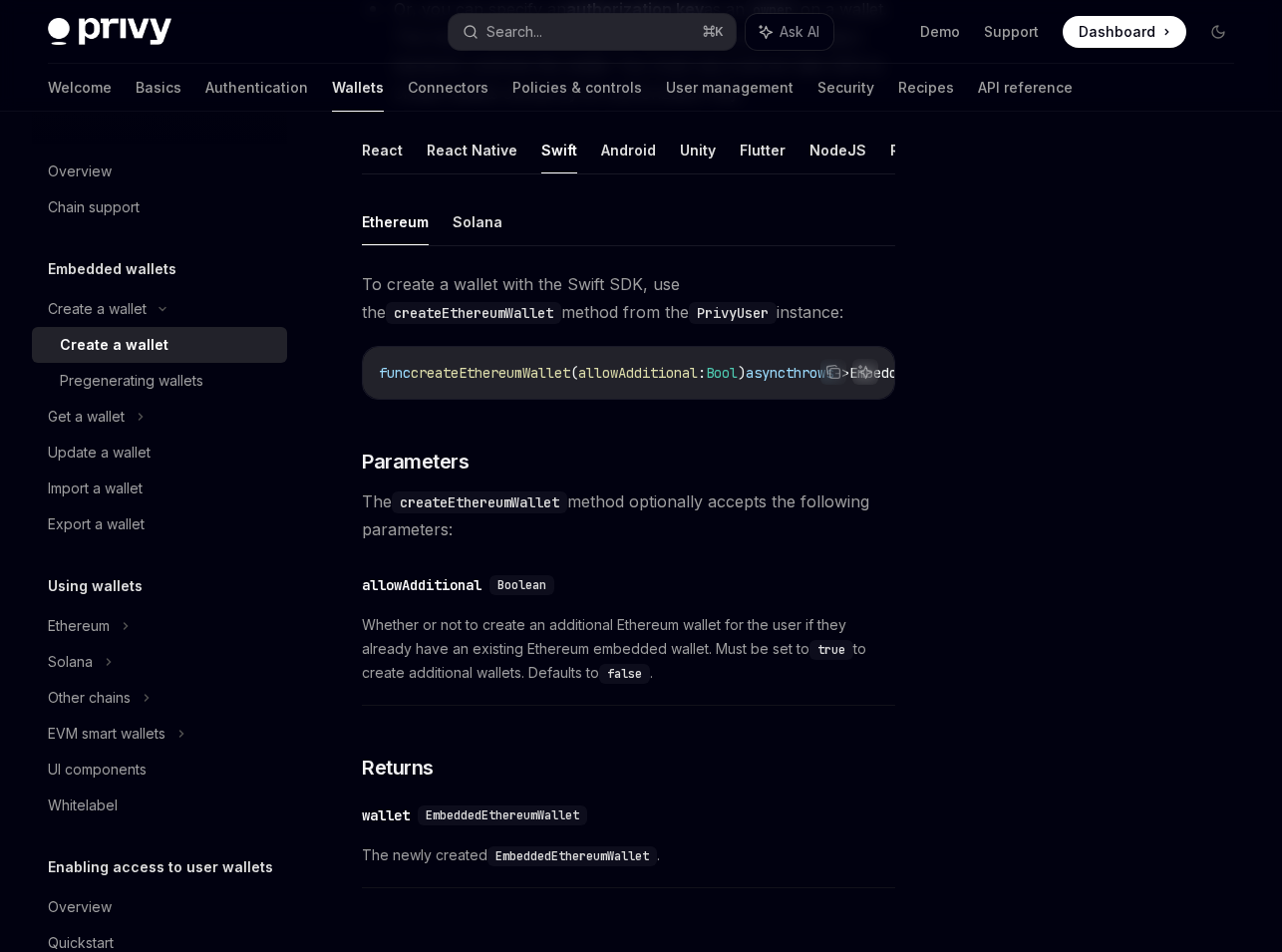 scroll, scrollTop: 637, scrollLeft: 0, axis: vertical 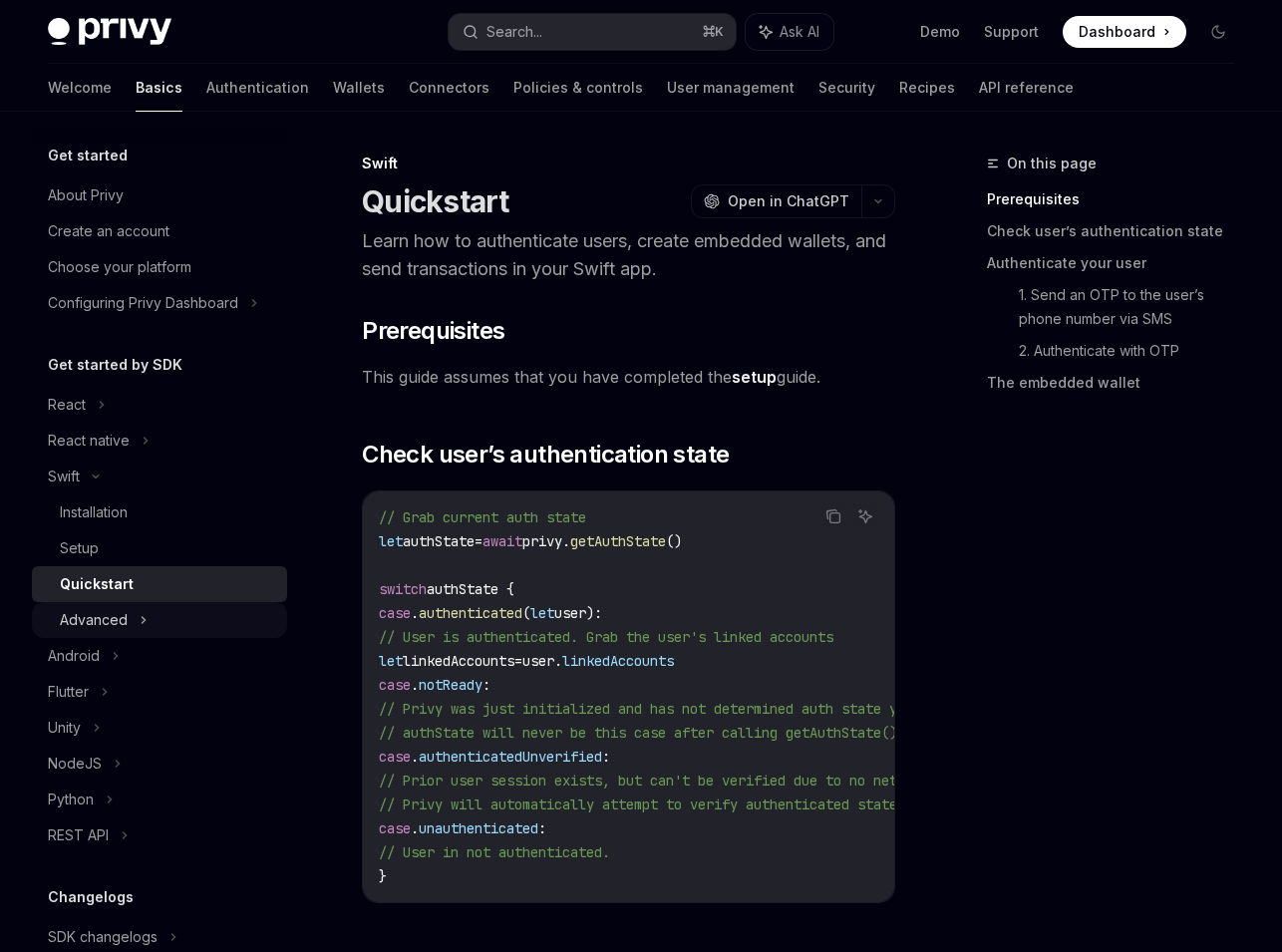 click on "Advanced" at bounding box center [94, 620] 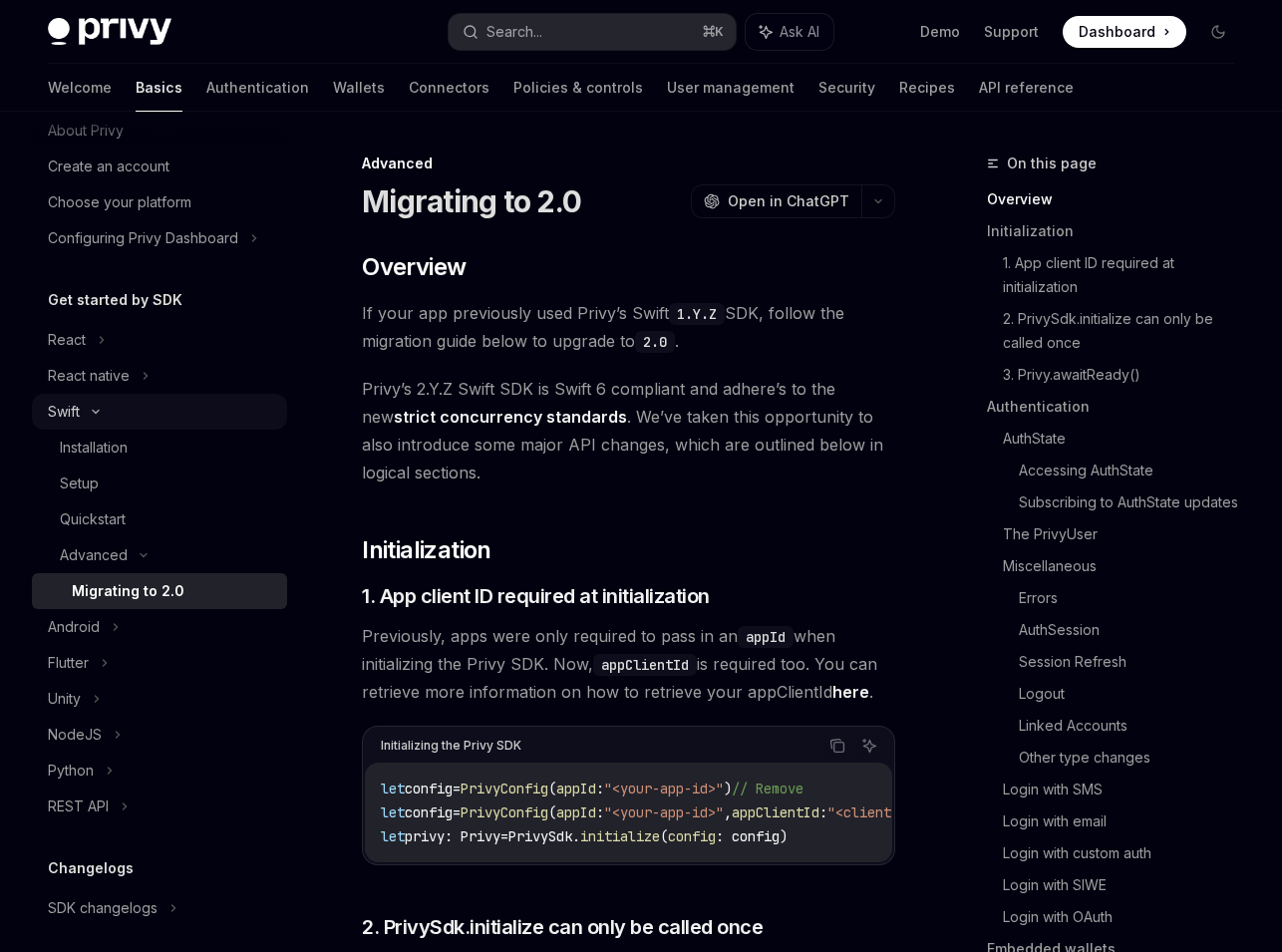 scroll, scrollTop: 79, scrollLeft: 0, axis: vertical 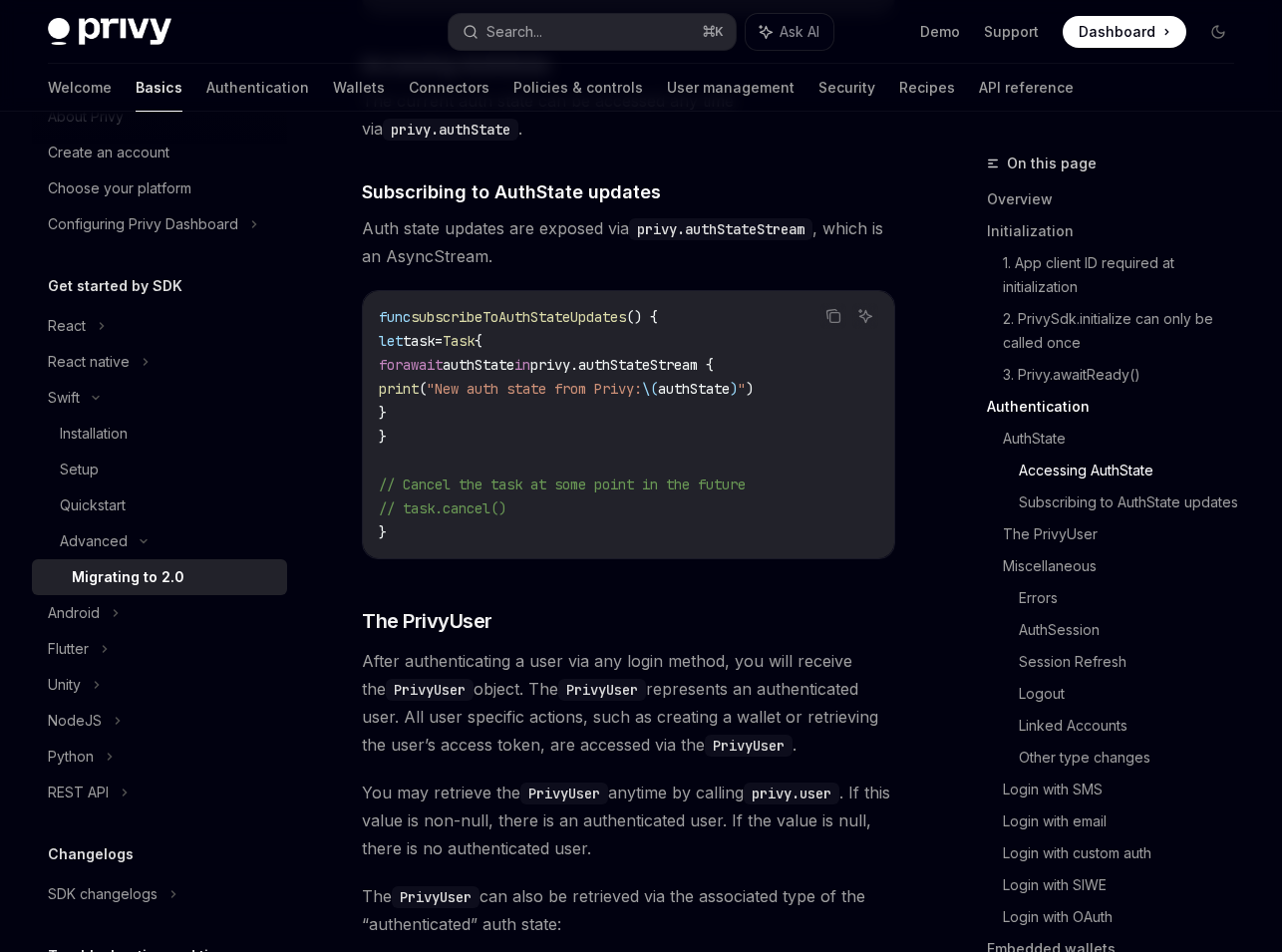 click on "func  subscribeToAuthStateUpdates () {
let  task  =  Task  {
for  await  authState  in  privy.authStateStream {
print ( "New auth state from Privy:  \( authState ) " )
}
}
// Cancel the task at some point in the future
// task.cancel()
}" at bounding box center (628, 425) 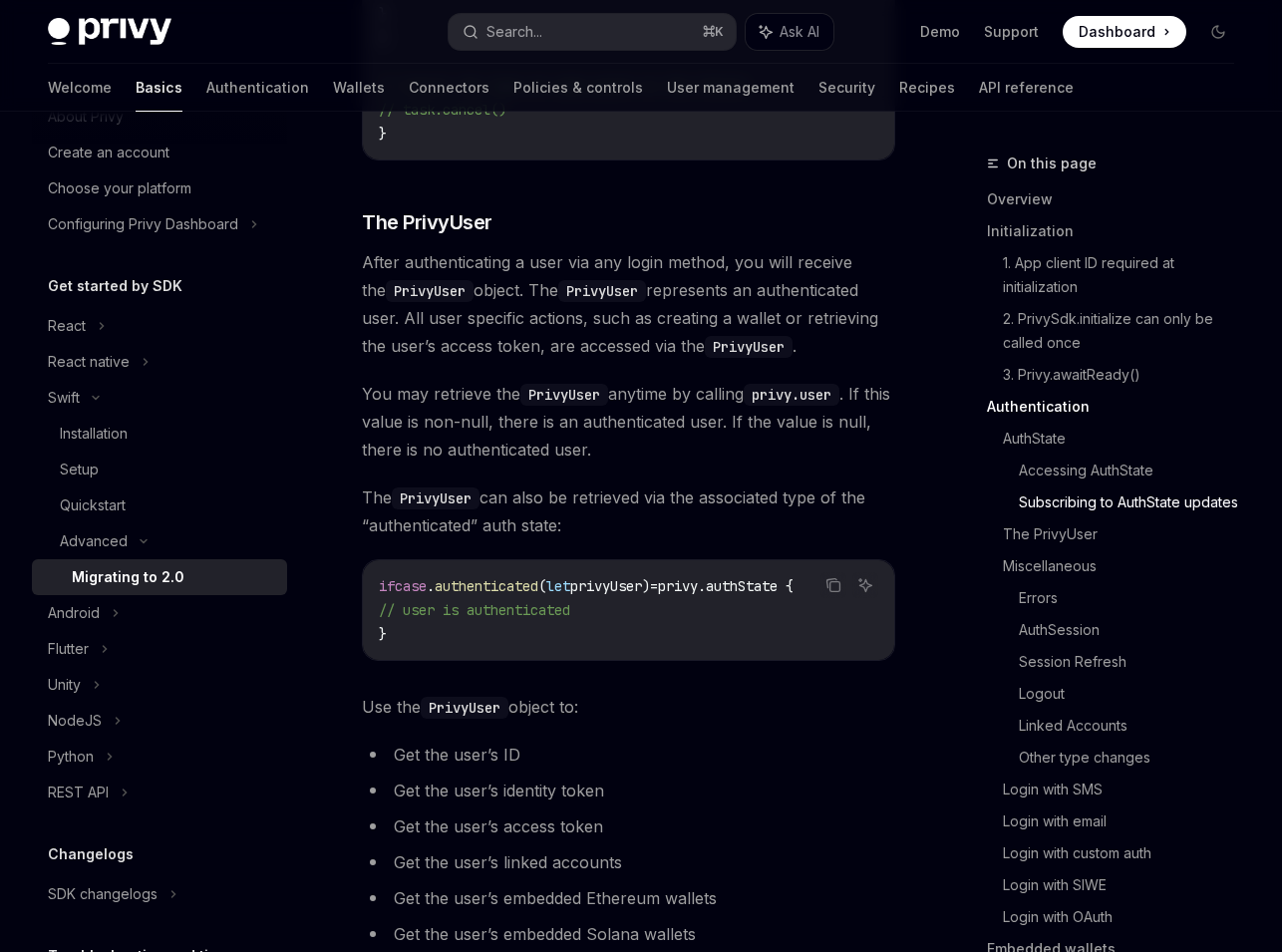 scroll, scrollTop: 2606, scrollLeft: 0, axis: vertical 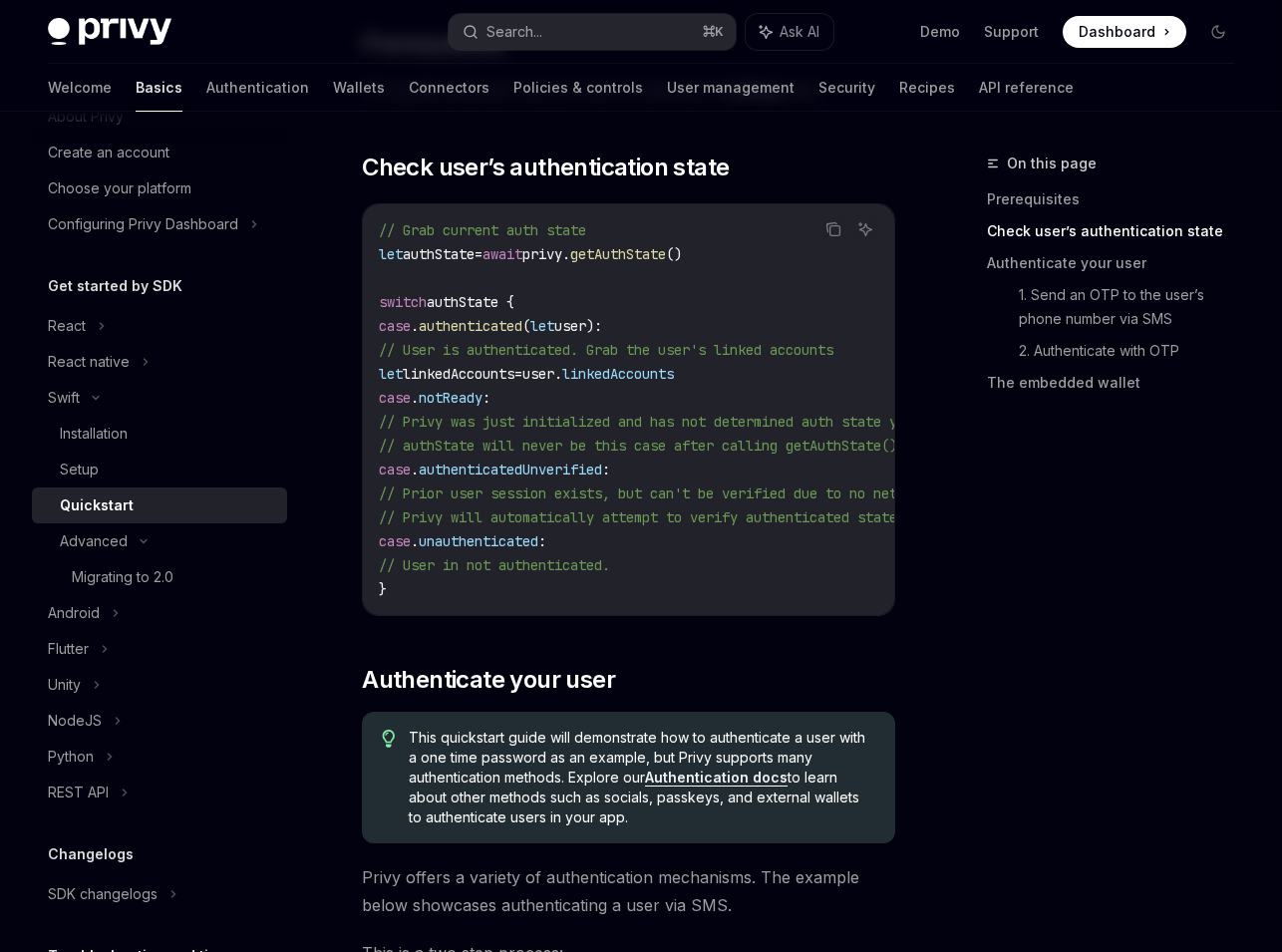 type on "*" 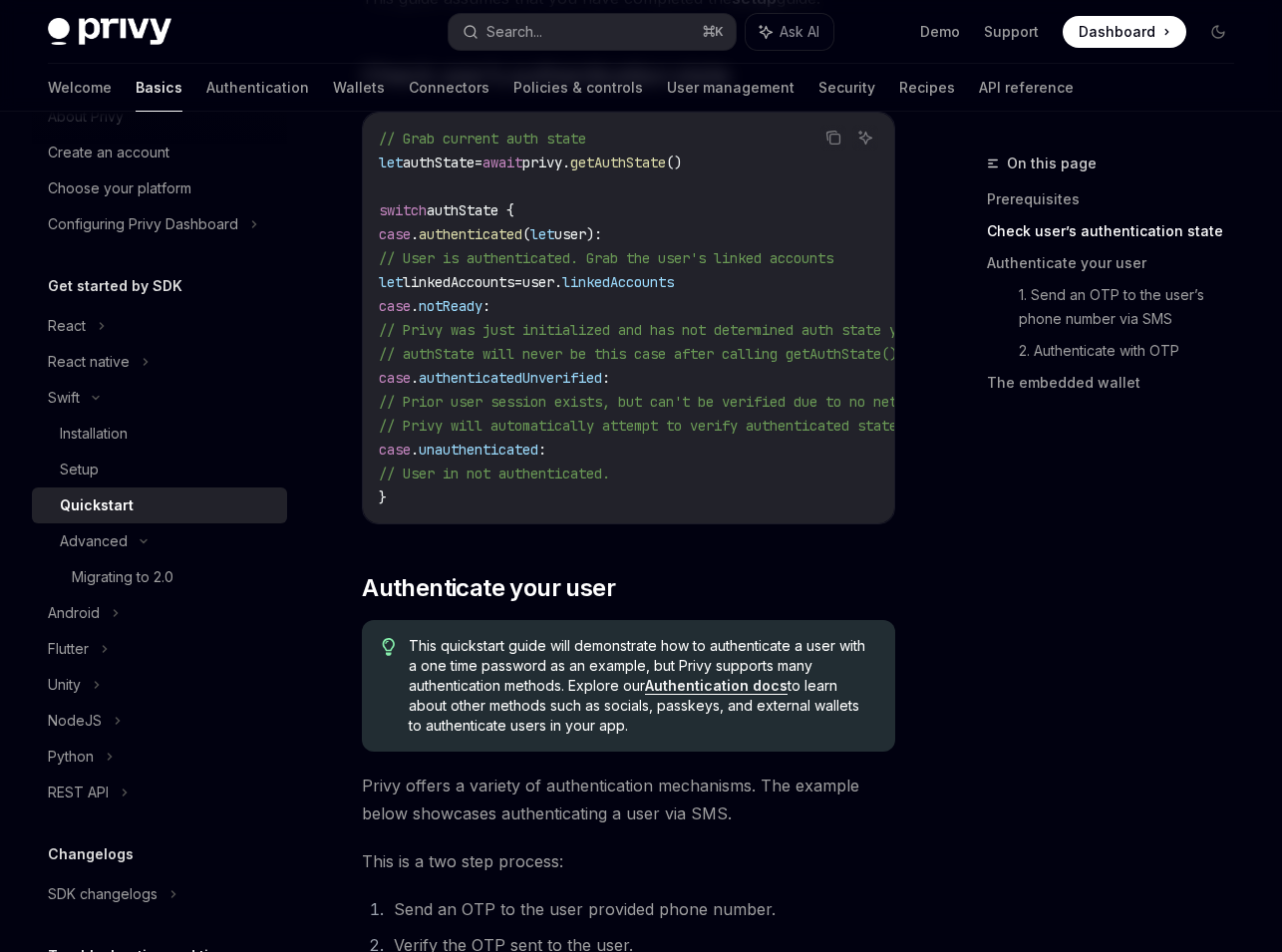 scroll, scrollTop: 352, scrollLeft: 0, axis: vertical 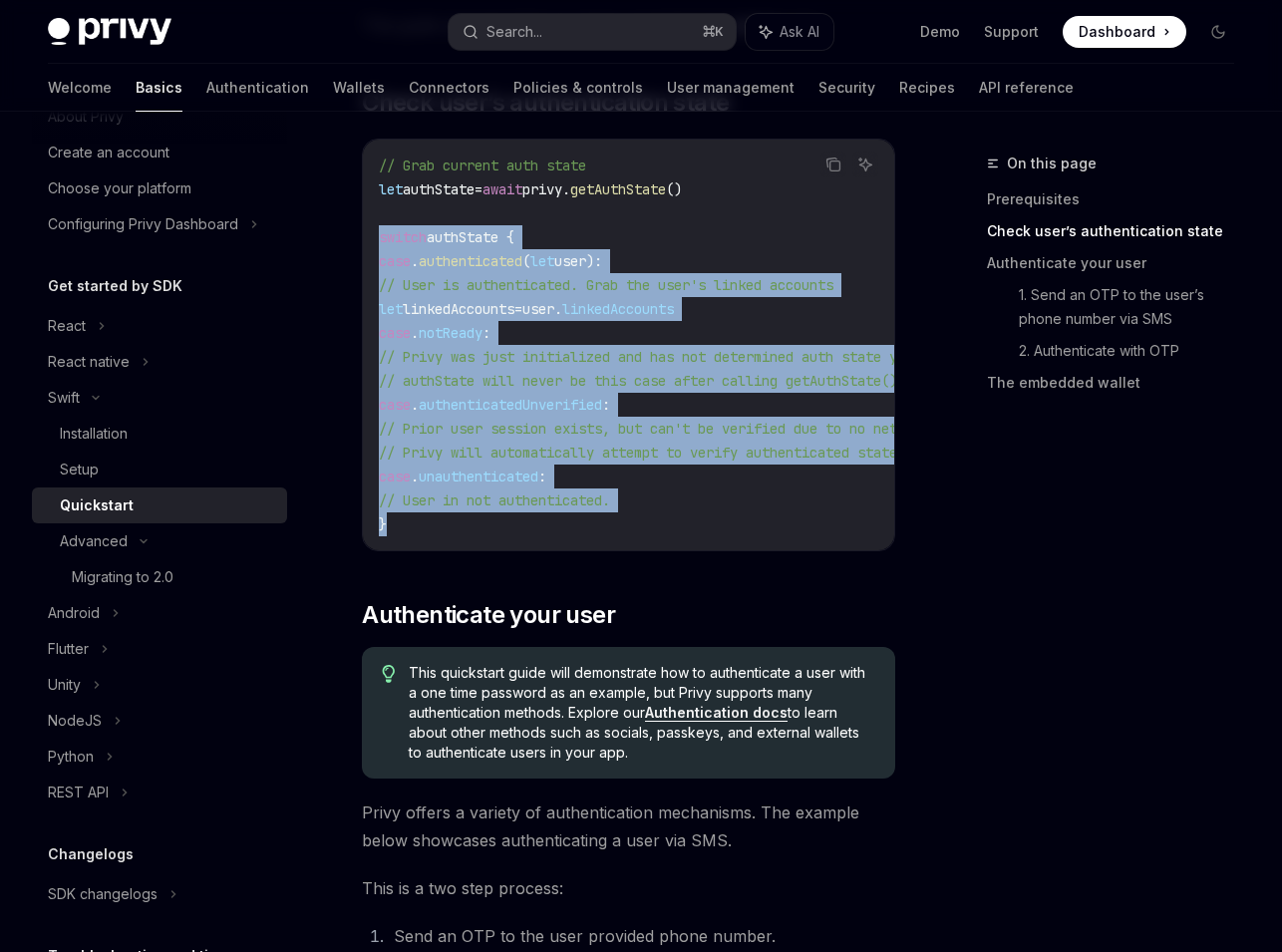 copy on "switch  authState {
case  . authenticated ( let  user) :
// User is authenticated. Grab the user's linked accounts
let  linkedAccounts  =  user. linkedAccounts
case  . notReady :
// Privy was just initialized and has not determined auth state yet
// authState will never be this case after calling getAuthState()
case  . authenticatedUnverified :
// Prior user session exists, but can't be verified due to no network connectivity.
// Privy will automatically attempt to verify authenticated state when network is restored.
case  . unauthenticated :
// User in not authenticated.
}" 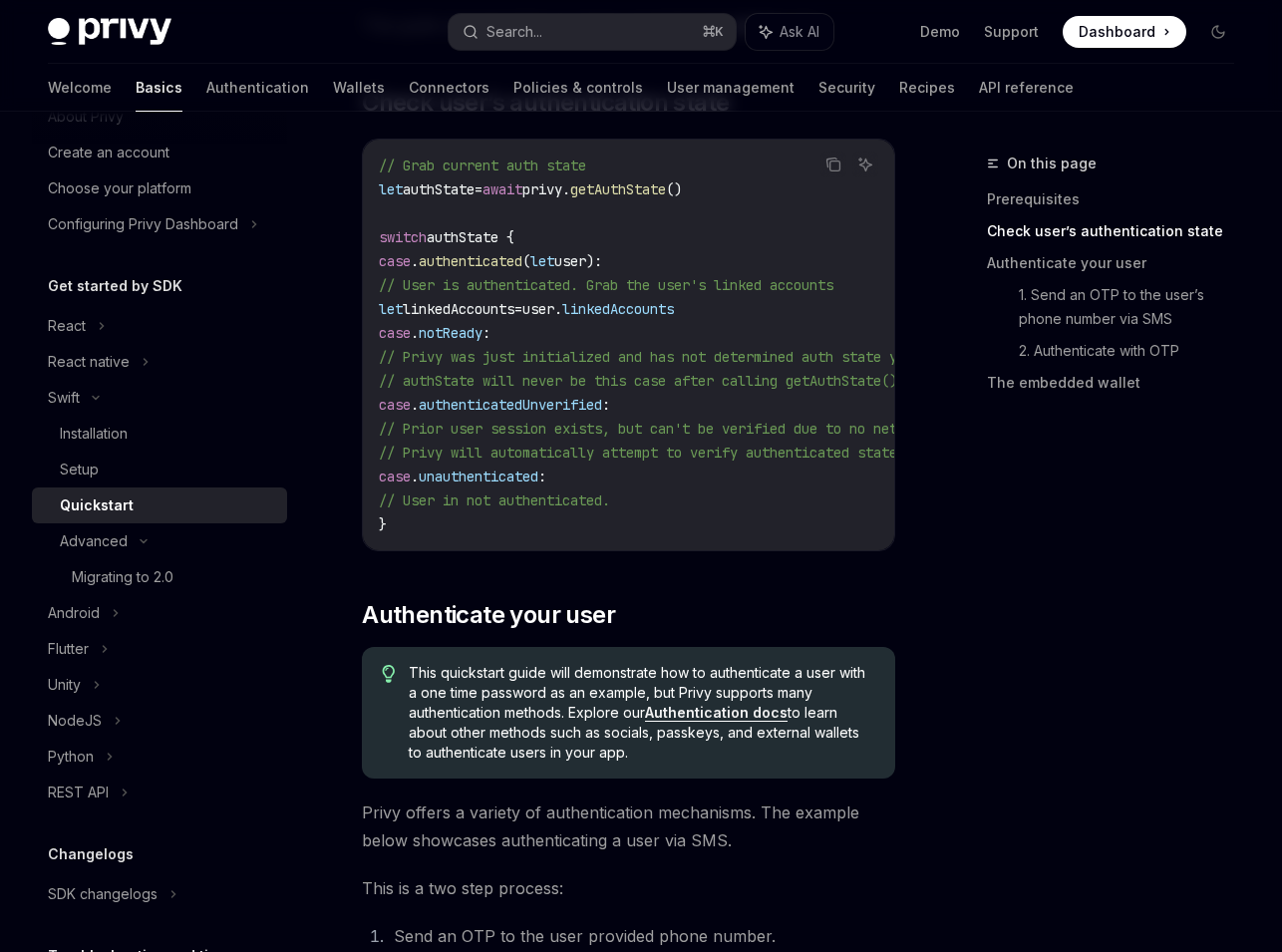 click on "On this page Prerequisites Check user’s authentication state Authenticate your user 1. Send an OTP to the user’s phone number via SMS 2. Authenticate with OTP The embedded wallet Swift Quickstart OpenAI Open in ChatGPT Learn how to authenticate users, create embedded wallets, and send transactions in your Swift app. OpenAI Open in ChatGPT ​ Prerequisites
This guide assumes that you have completed the  setup  guide.
​ Check user’s authentication state
Copy Ask AI // Grab current auth state
let  authState  =  await  privy. getAuthState ()
switch  authState {
case  . authenticated ( let  user) :
// User is authenticated. Grab the user's linked accounts
let  linkedAccounts  =  user. linkedAccounts
case  . notReady :
// Privy was just initialized and has not determined auth state yet
// authState will never be this case after calling getAuthState()
case  . authenticatedUnverified :
case  . unauthenticated :
}
​" at bounding box center (641, 2369) 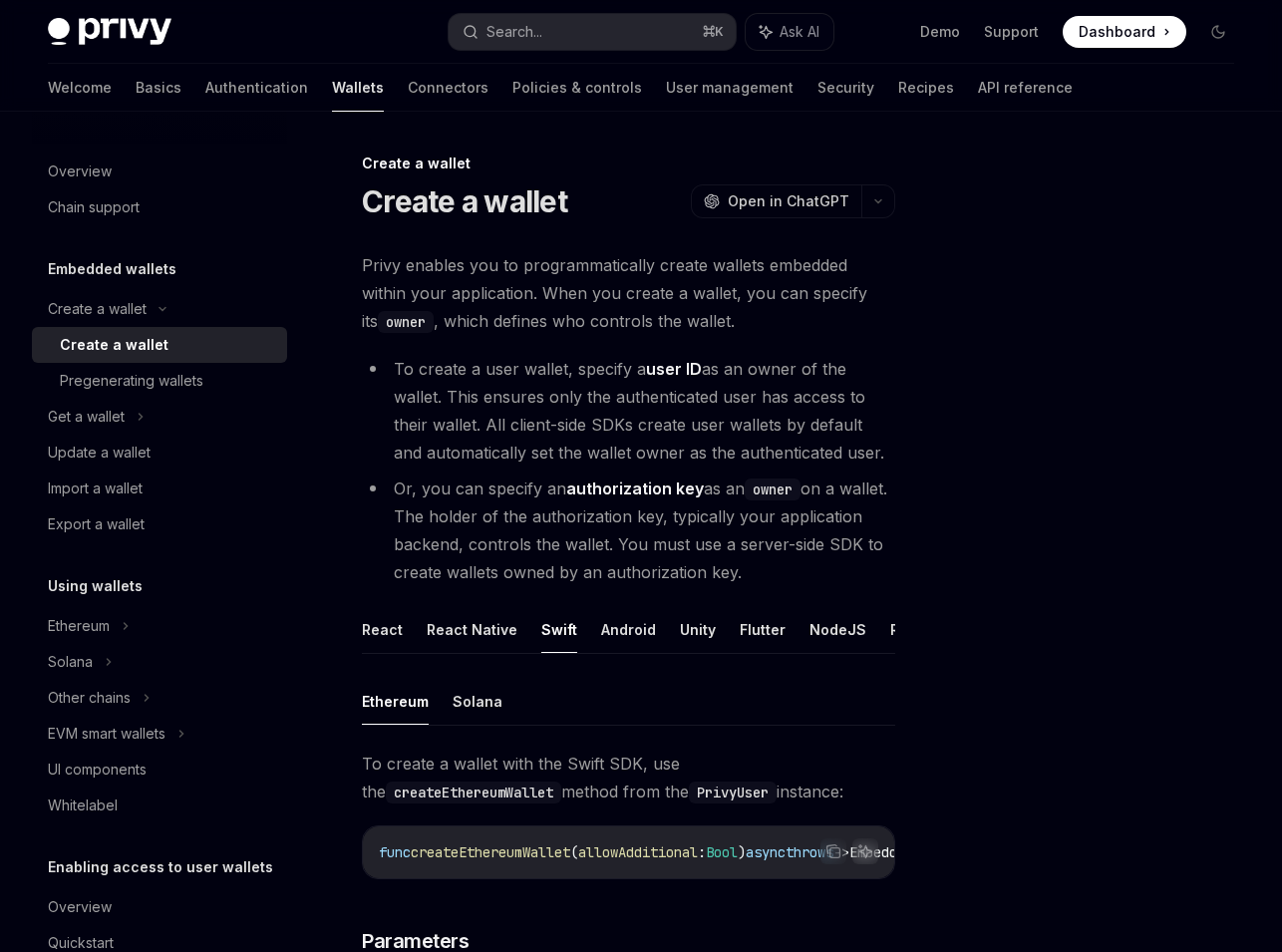 scroll, scrollTop: 637, scrollLeft: 0, axis: vertical 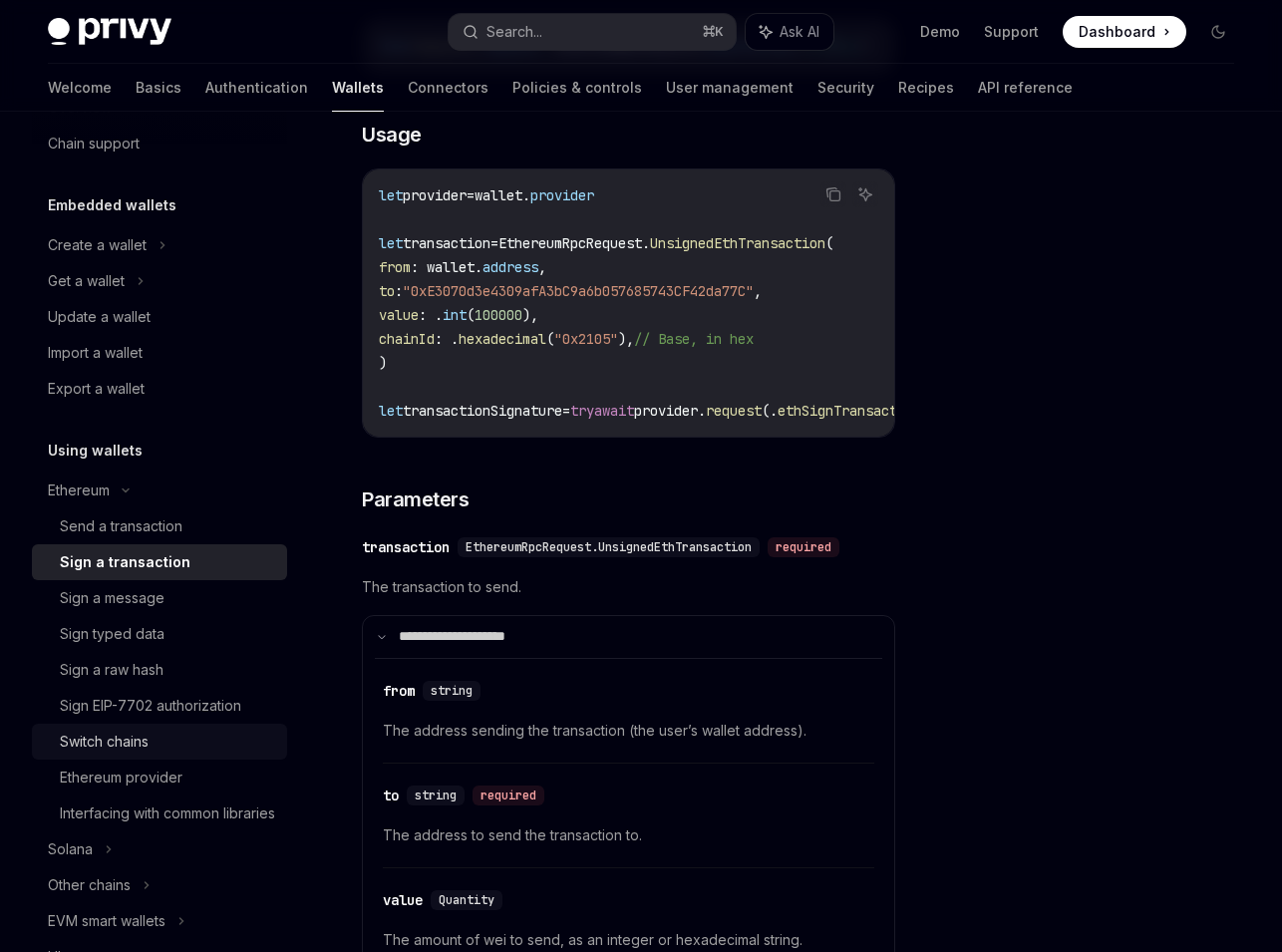 click on "Switch chains" at bounding box center (104, 742) 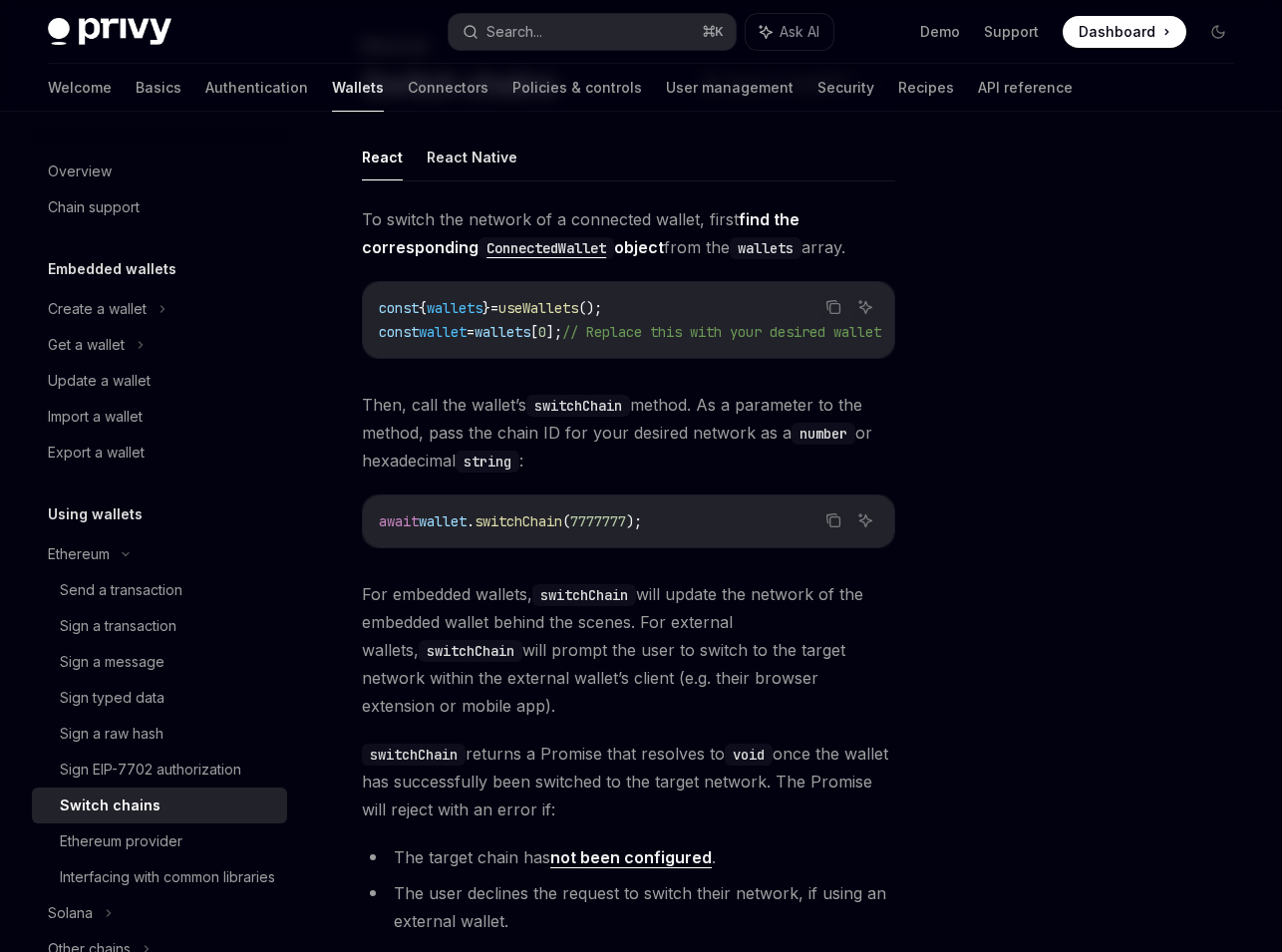 scroll, scrollTop: 126, scrollLeft: 0, axis: vertical 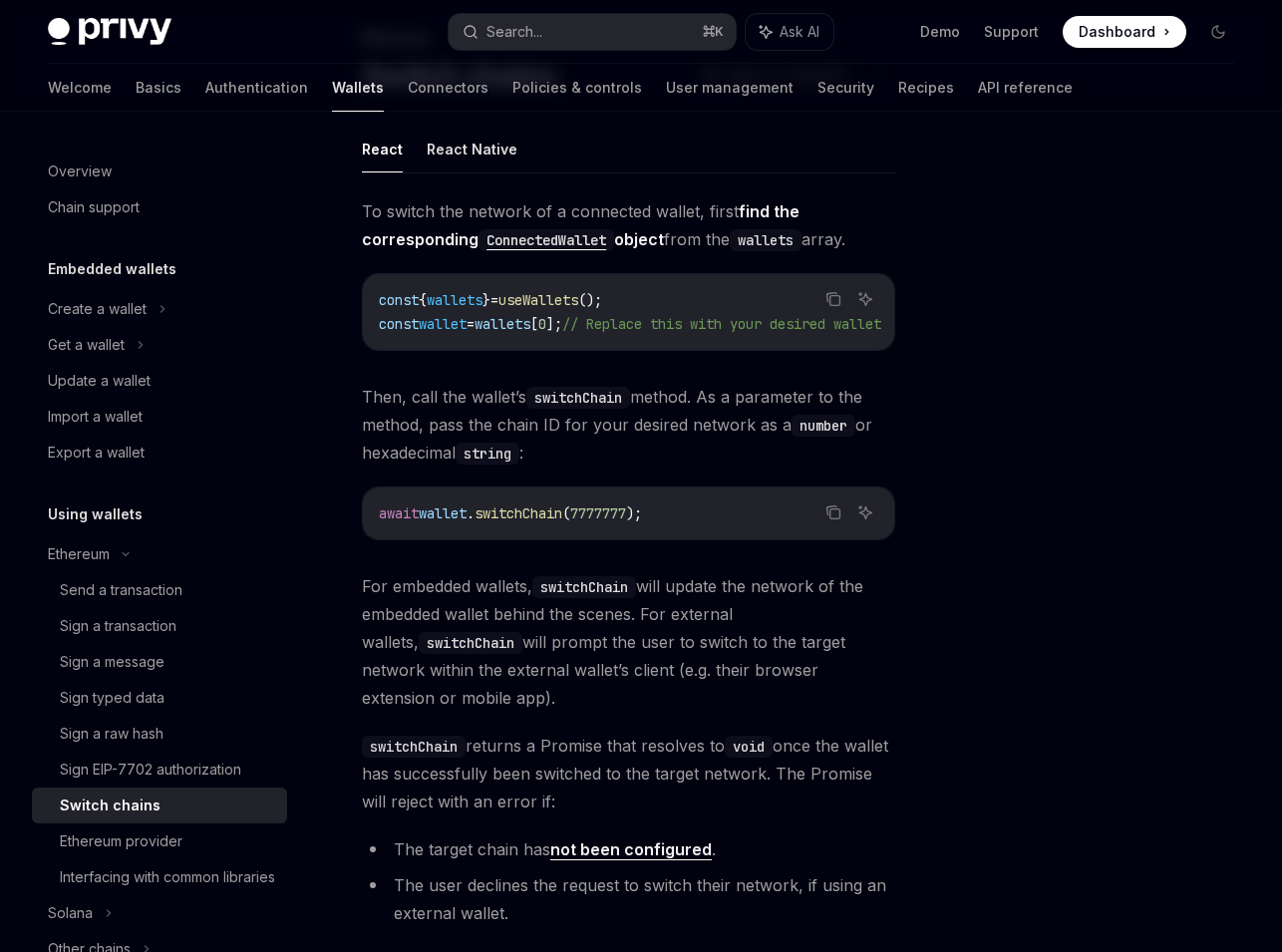 click on "Then, call the wallet’s  switchChain  method. As a parameter to the method, pass the chain ID for your desired network as a  number  or hexadecimal  string :" at bounding box center [628, 425] 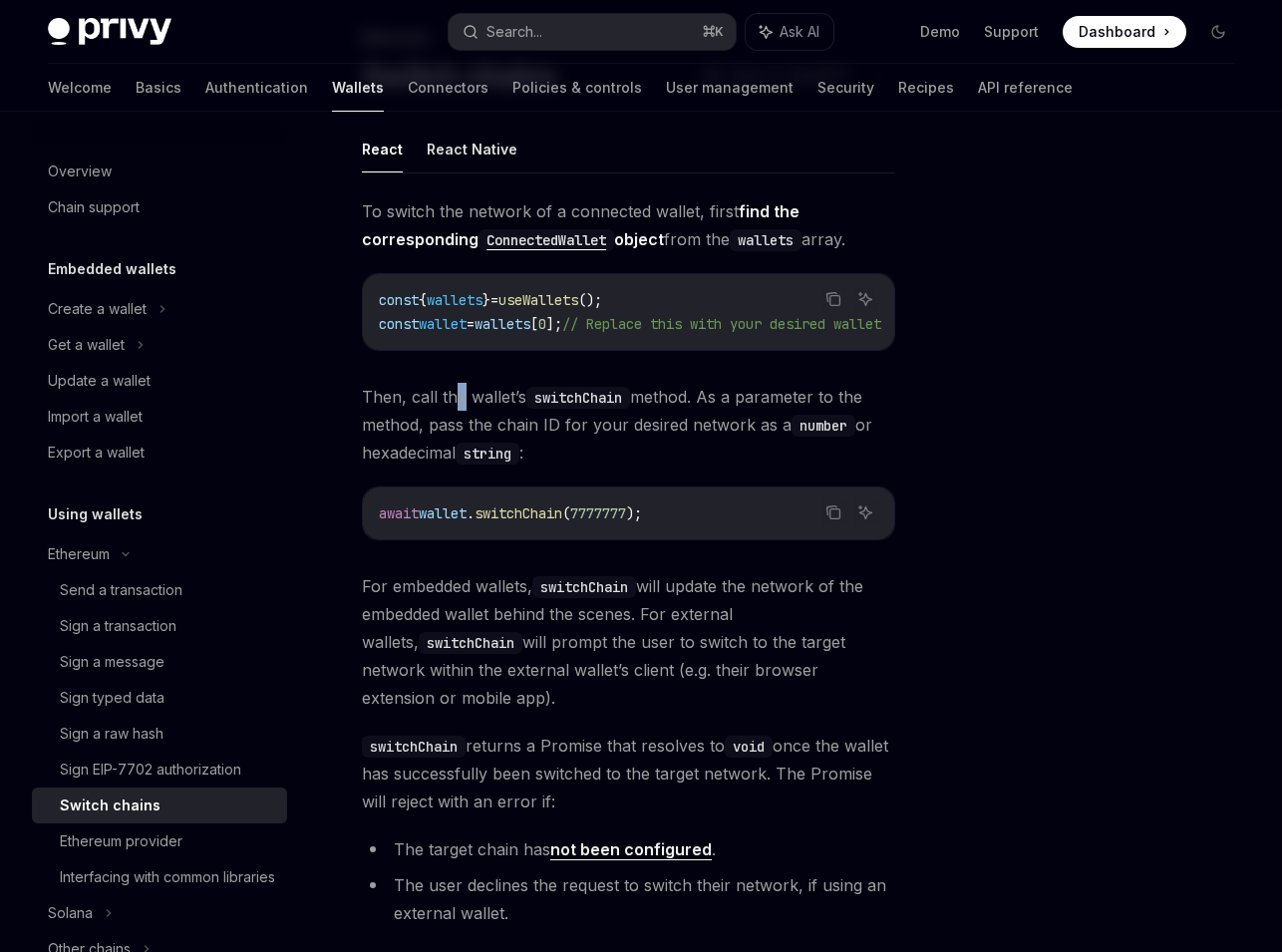 click on "To switch the network of a connected wallet, first  find the corresponding  ConnectedWallet  object  from the  wallets  array. Copy Ask AI const  { wallets }  =  useWallets ();
const  wallet  =  wallets [ 0 ];  // Replace this with your desired wallet
Then, call the wallet’s  switchChain  method. As a parameter to the method, pass the chain ID for your desired network as a  number  or hexadecimal  string : Copy Ask AI await  wallet . switchChain ( [CHAIN_ID] );
For embedded wallets,  switchChain  will update the network of the embedded wallet behind the scenes. For external wallets,  switchChain  will prompt the user to switch to the target network within the external wallet’s client (e.g. their browser extension or mobile app). switchChain  returns a Promise that resolves to  void  once the wallet has successfully been switched to the target network. The Promise will reject with an error if:
The target chain has  not been configured ." at bounding box center (628, 566) 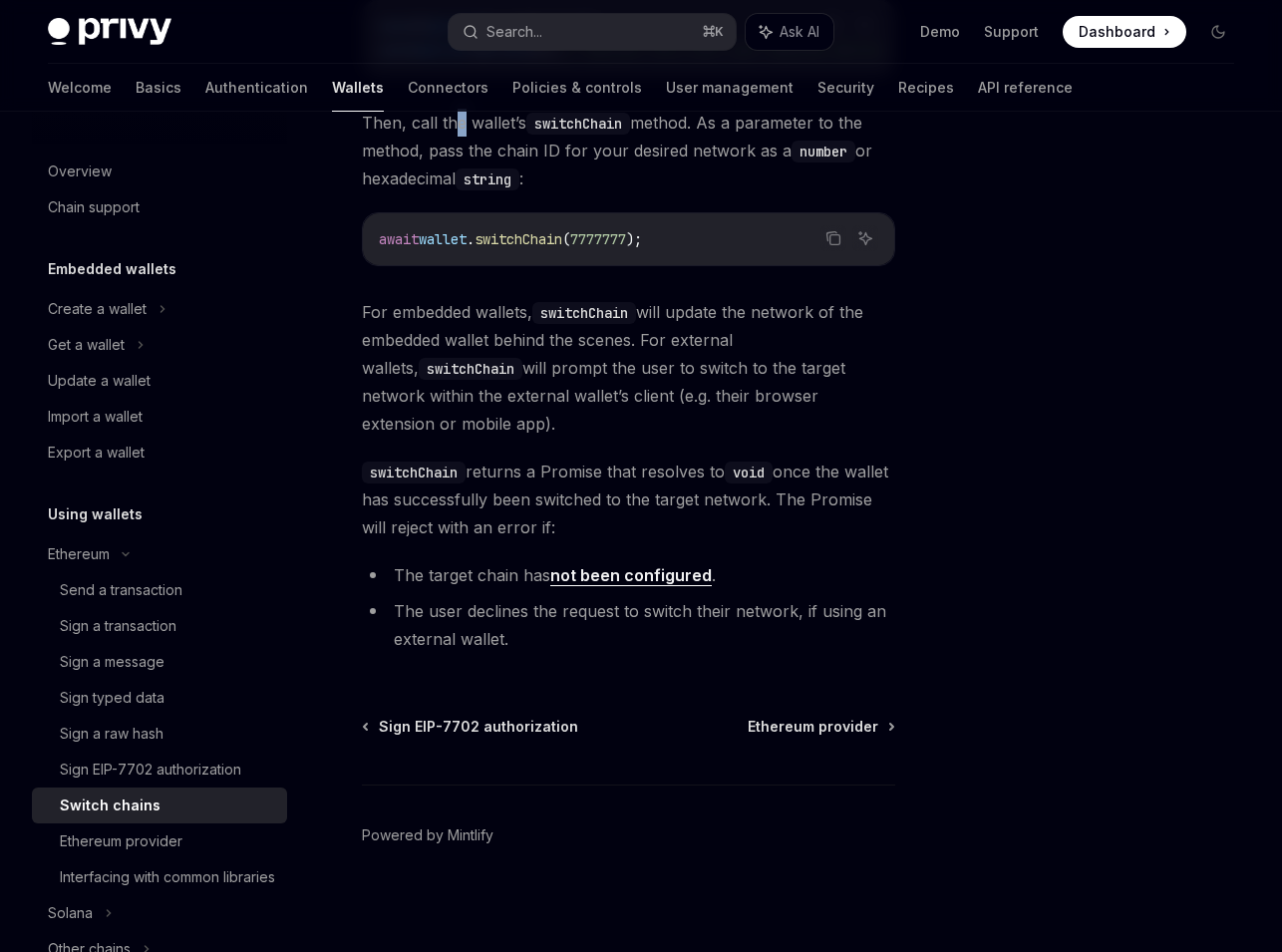 scroll, scrollTop: 399, scrollLeft: 0, axis: vertical 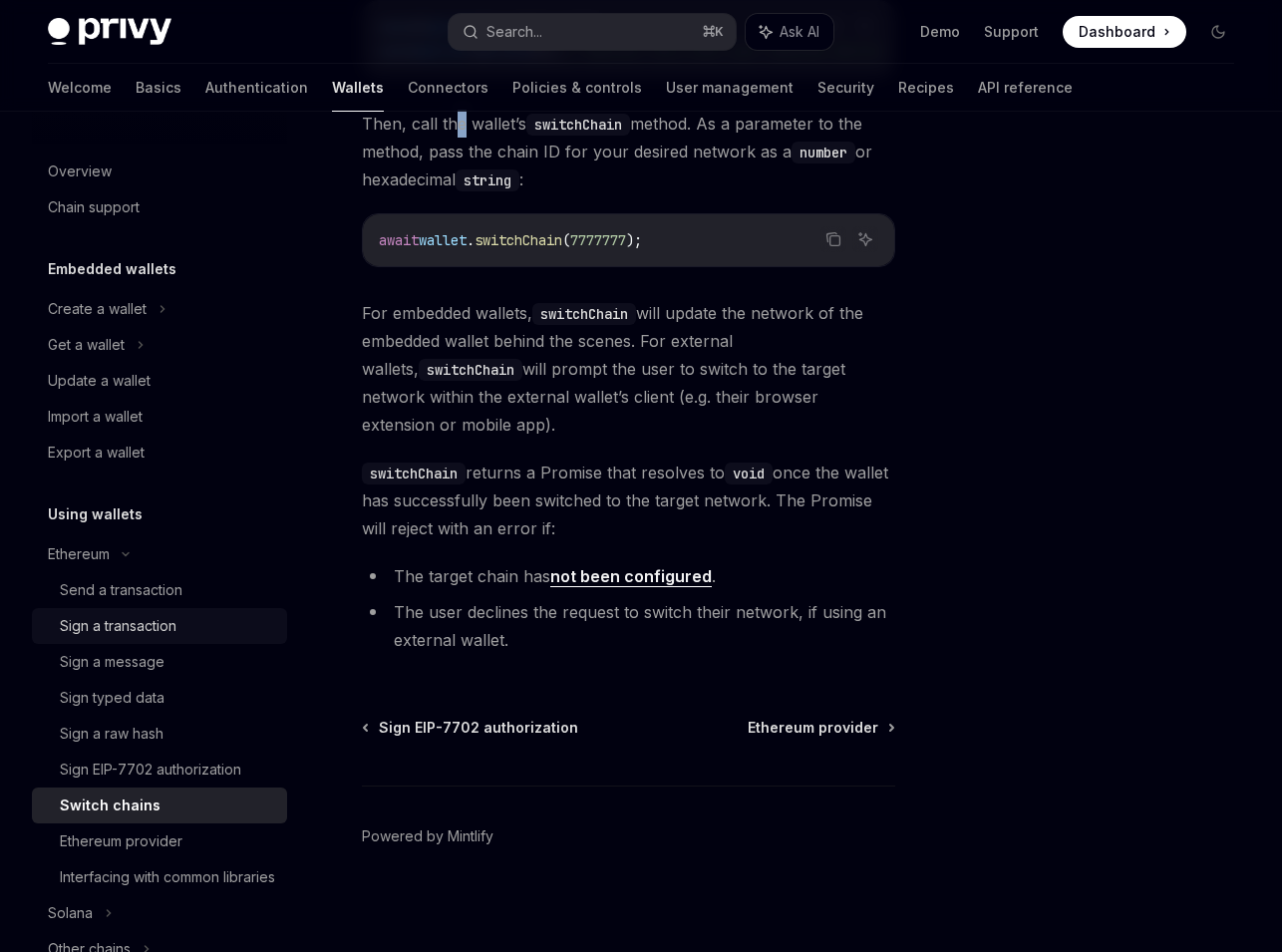 click on "Sign a transaction" at bounding box center (118, 626) 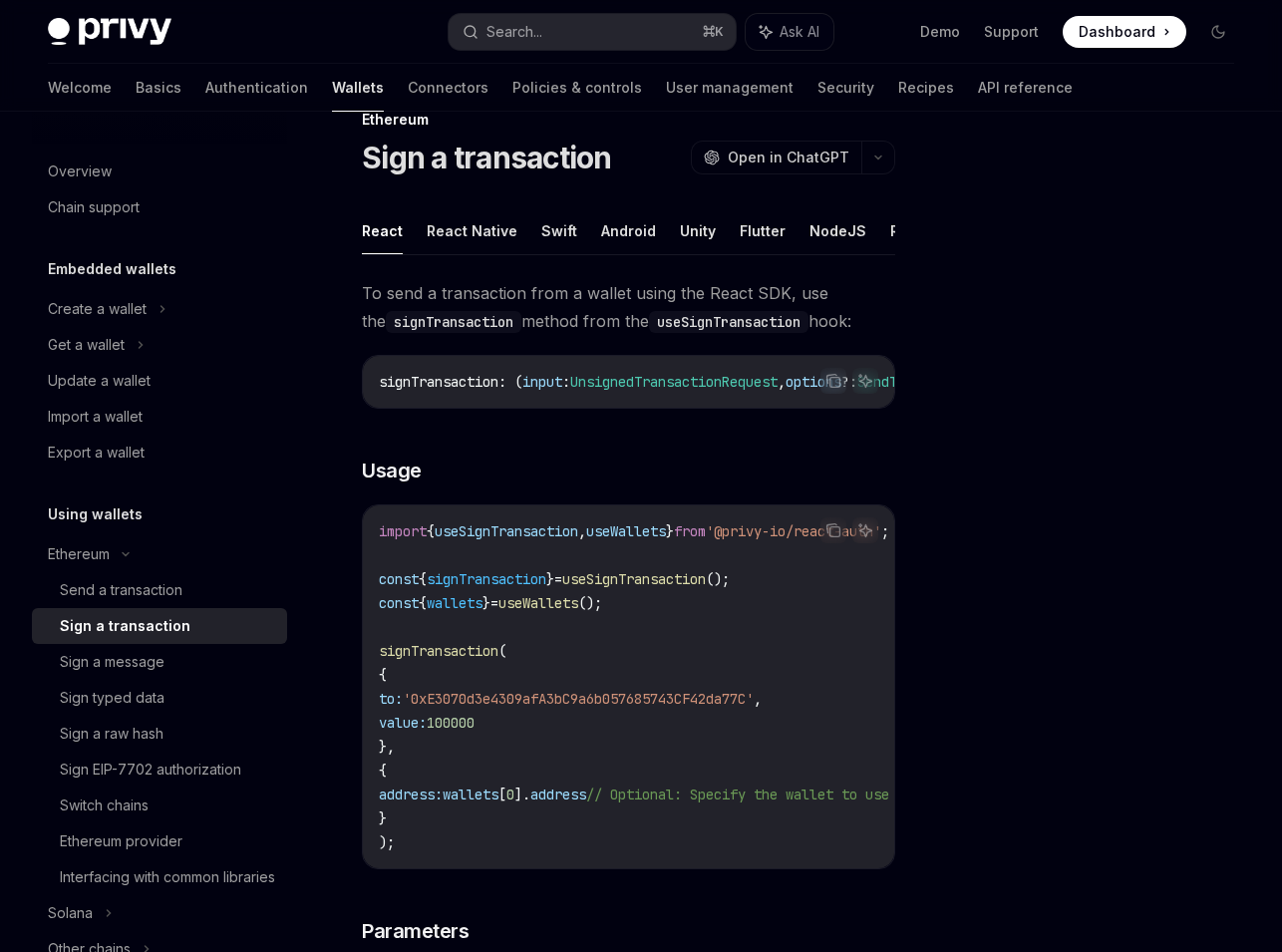 scroll, scrollTop: 46, scrollLeft: 0, axis: vertical 